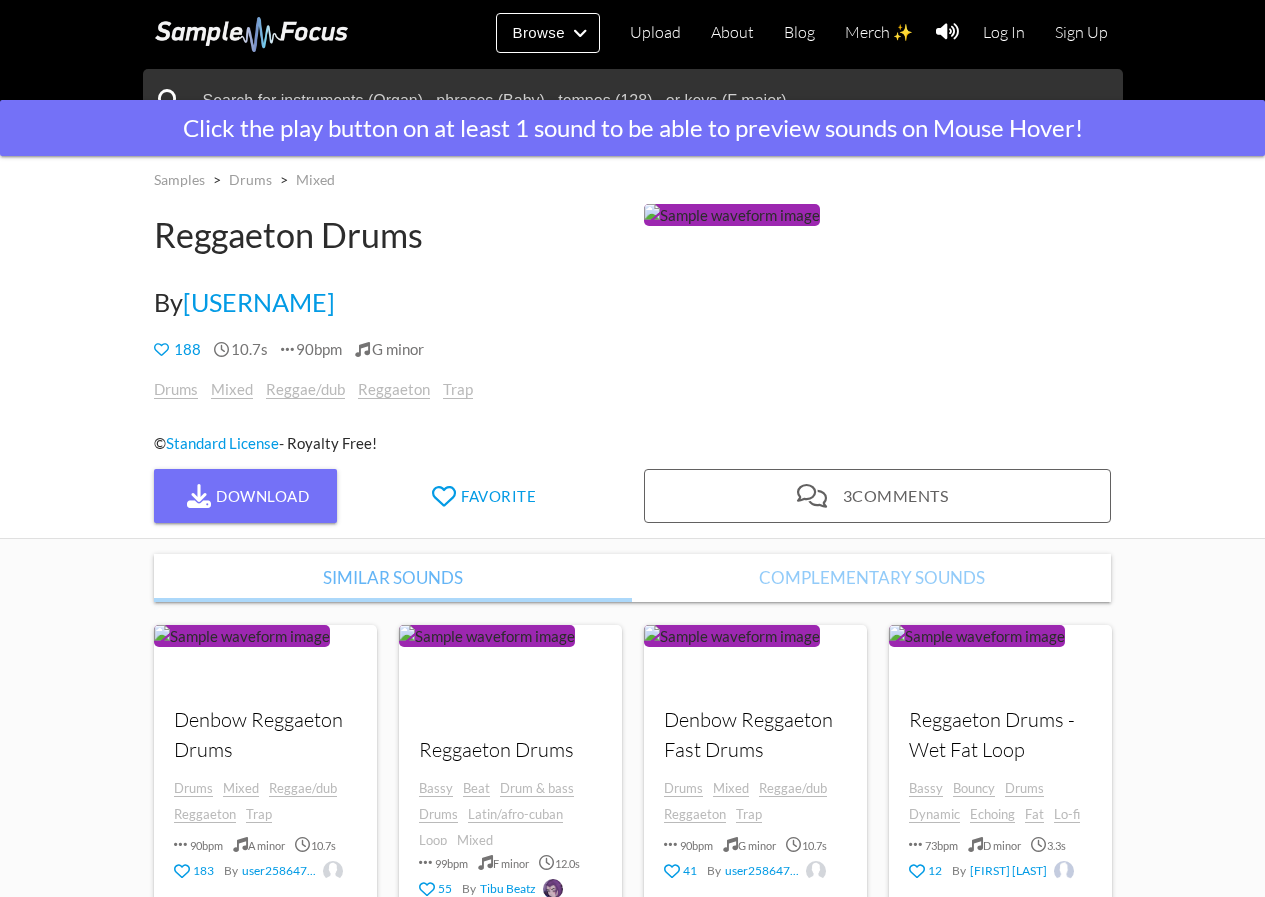 scroll, scrollTop: 0, scrollLeft: 0, axis: both 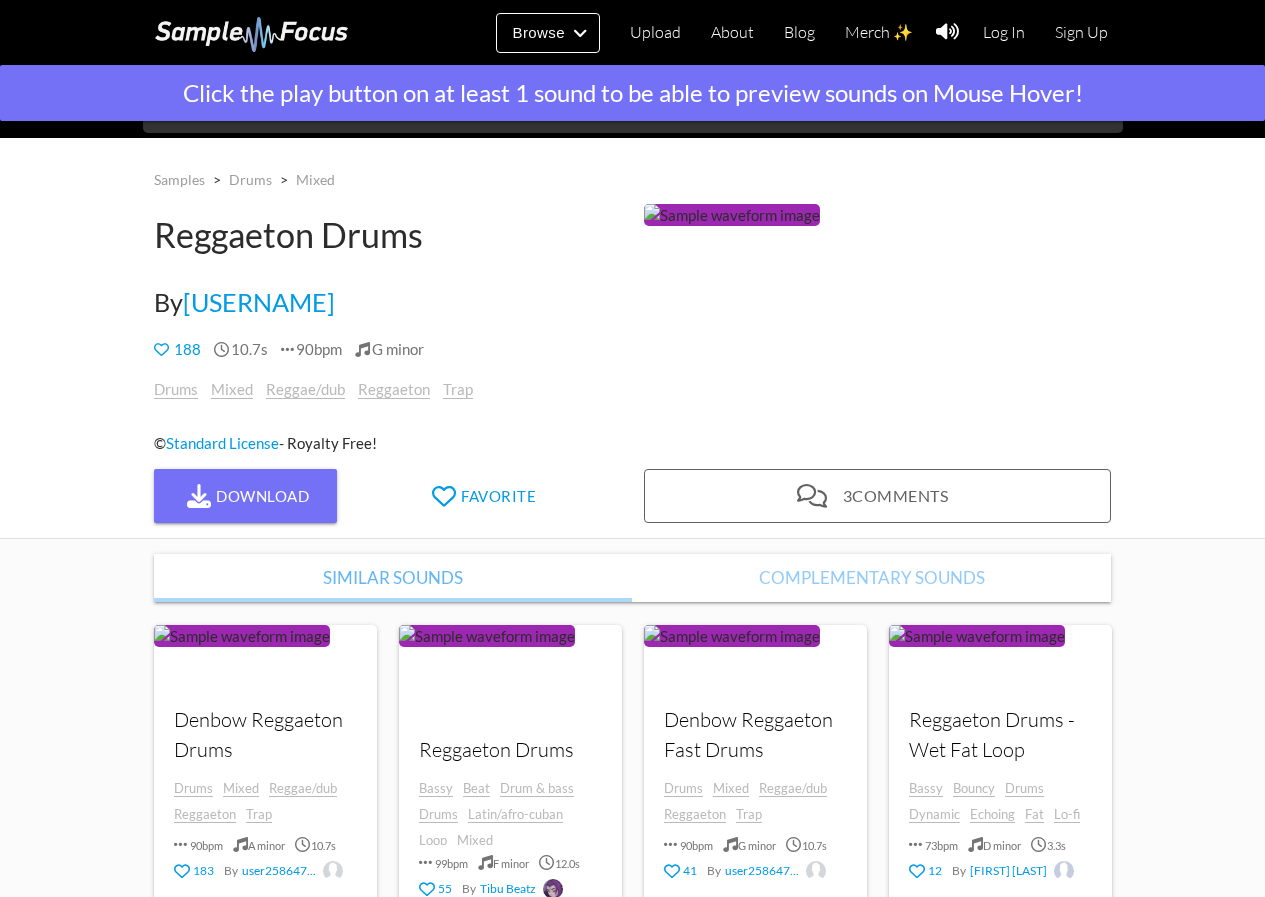 click at bounding box center (732, 215) 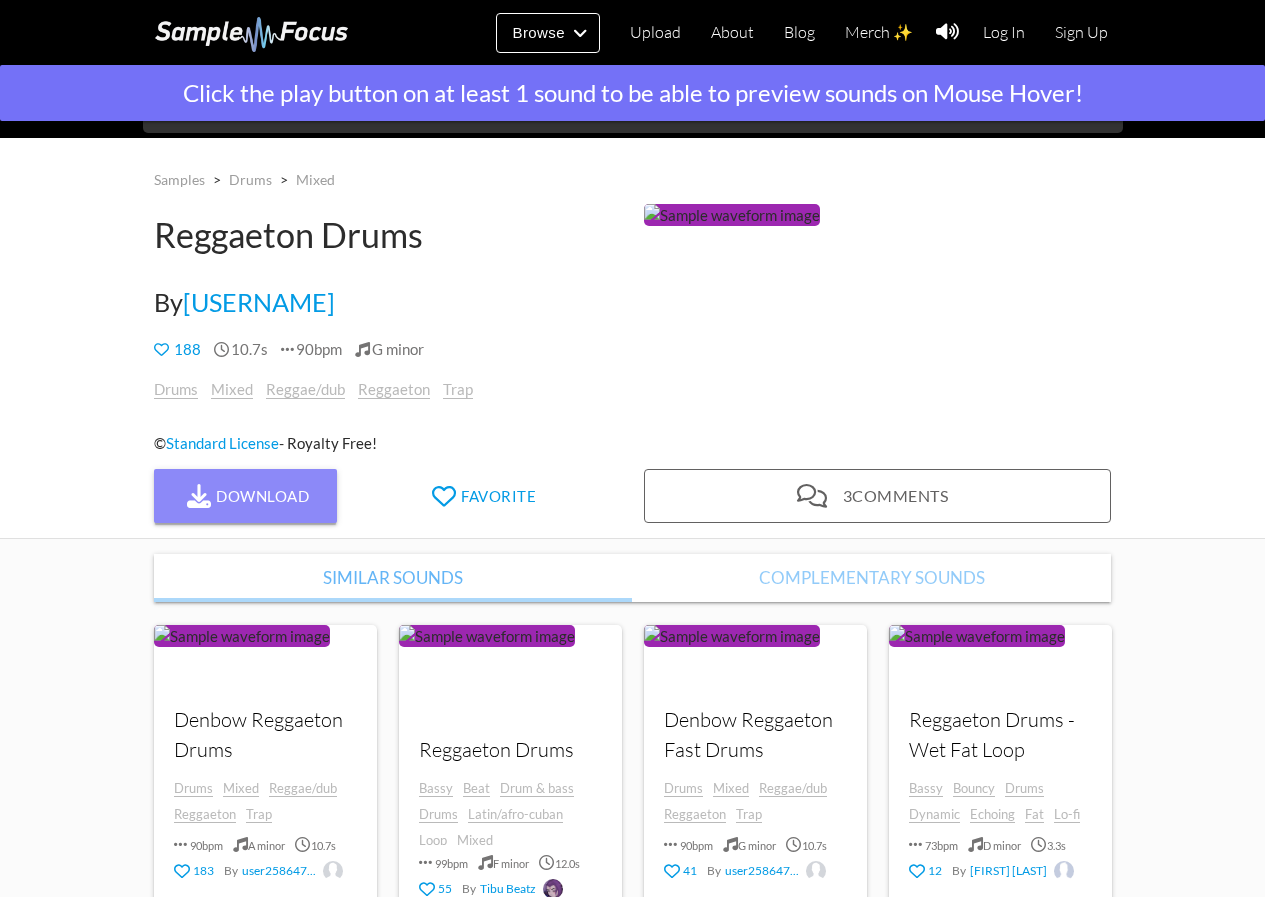 click on "Download" at bounding box center [246, 496] 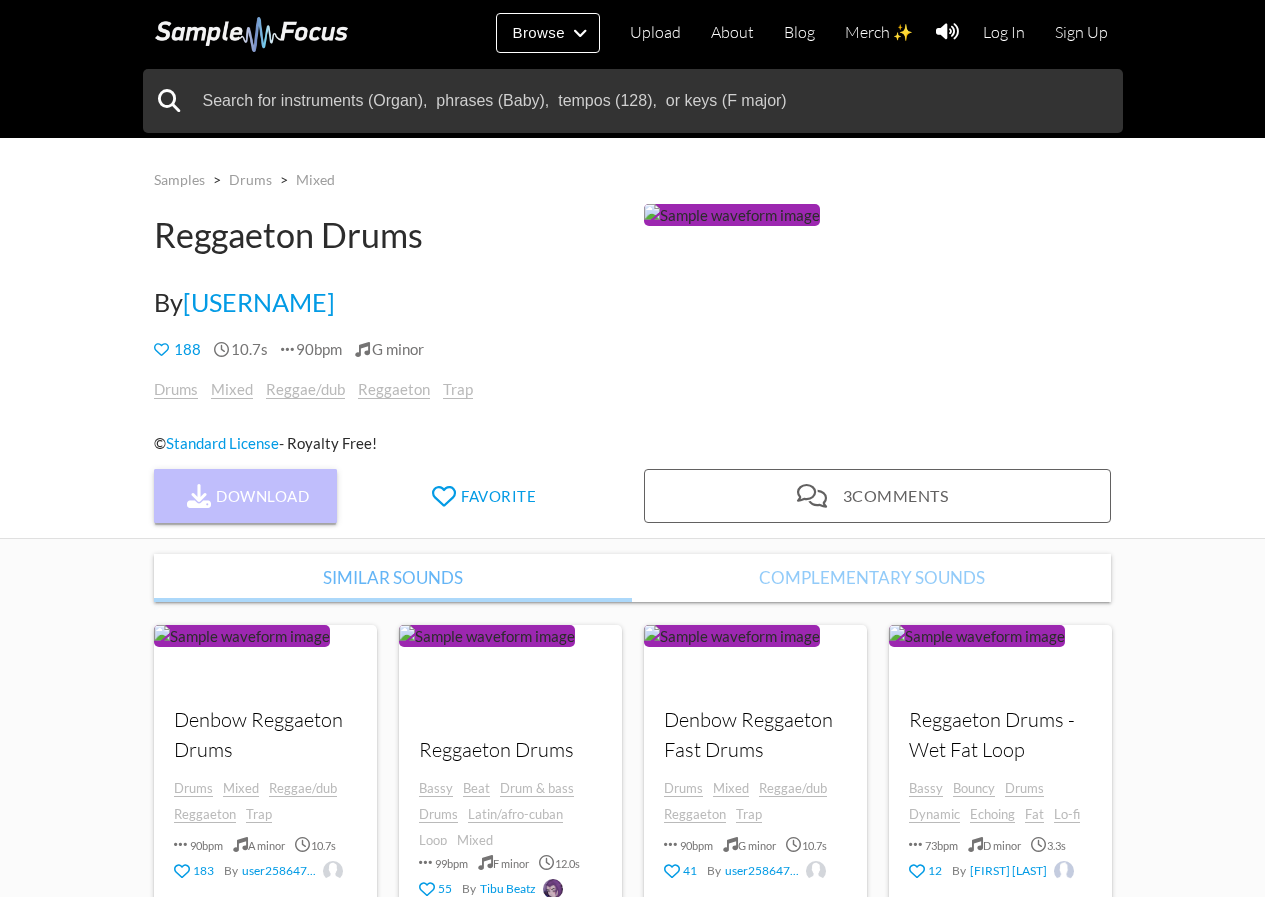click on "Download" at bounding box center [246, 496] 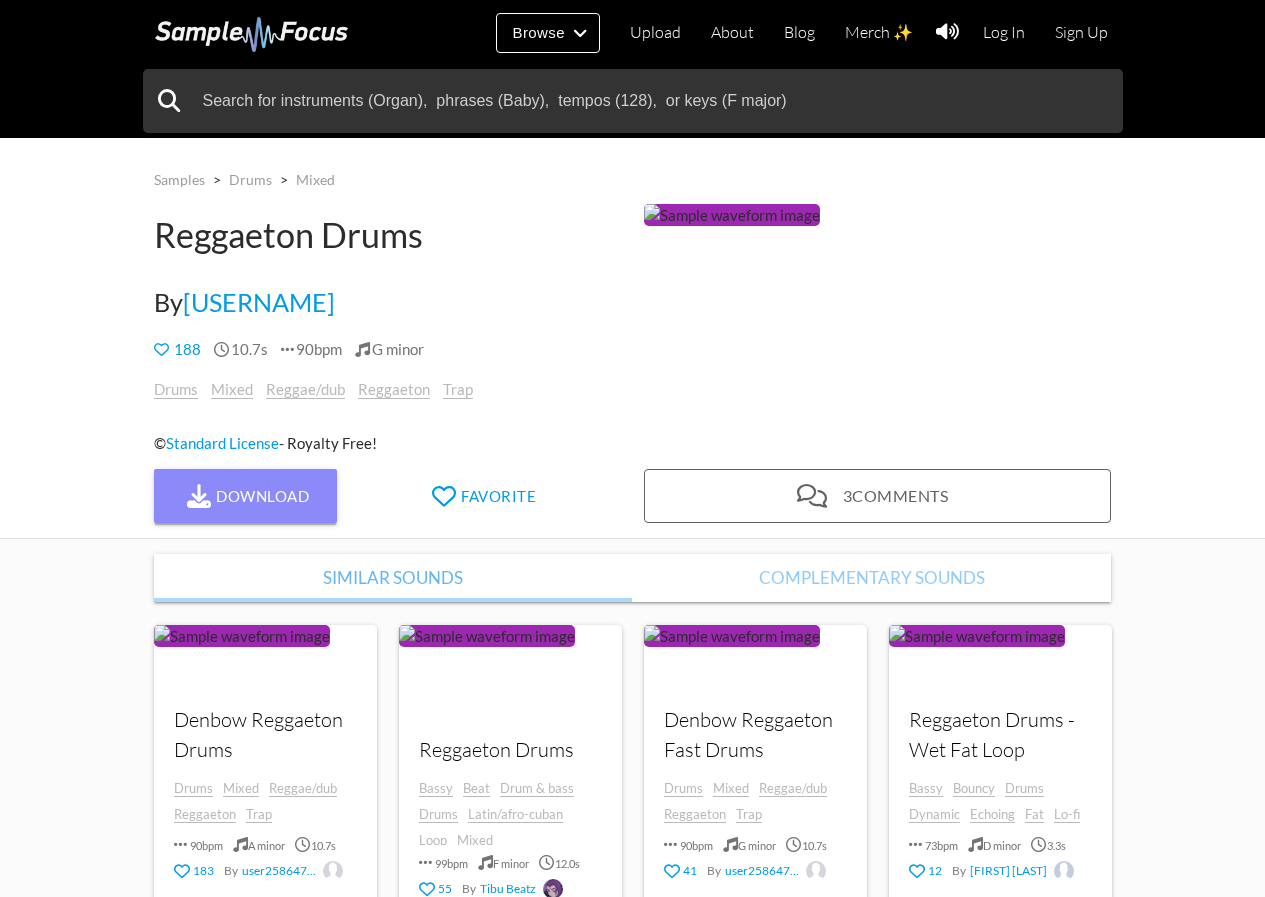 click on "Download" at bounding box center (246, 496) 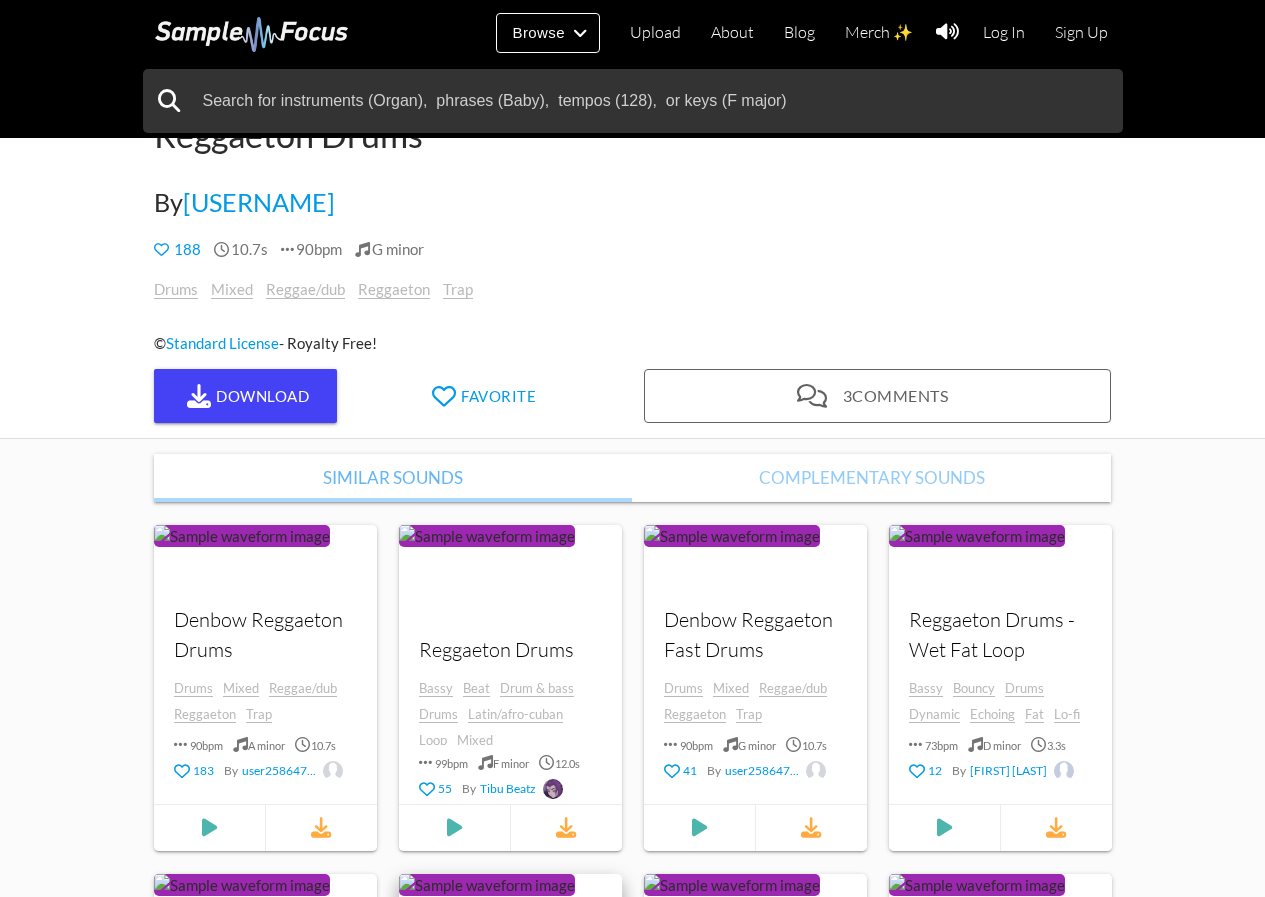 scroll, scrollTop: 0, scrollLeft: 0, axis: both 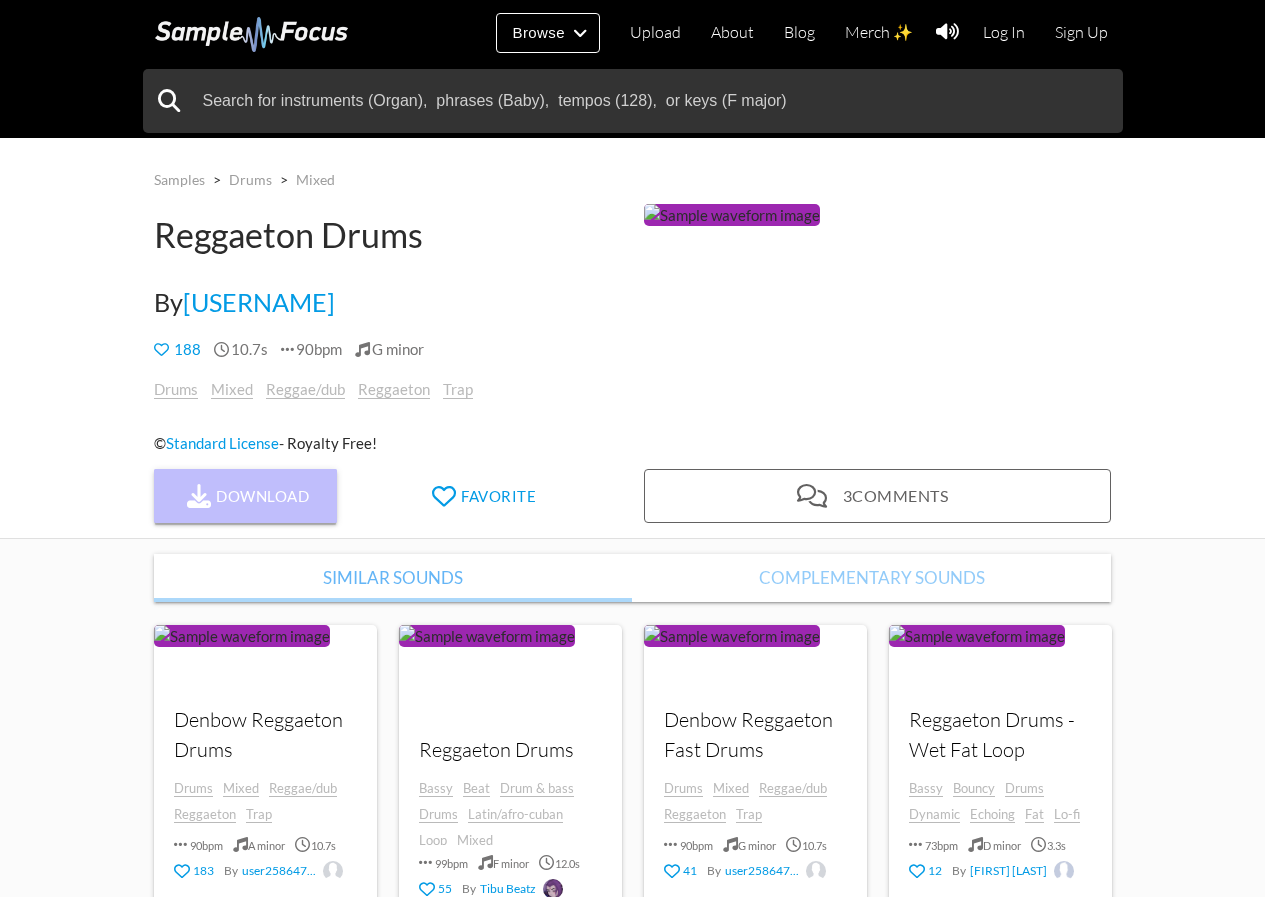 click on "Download" at bounding box center [246, 496] 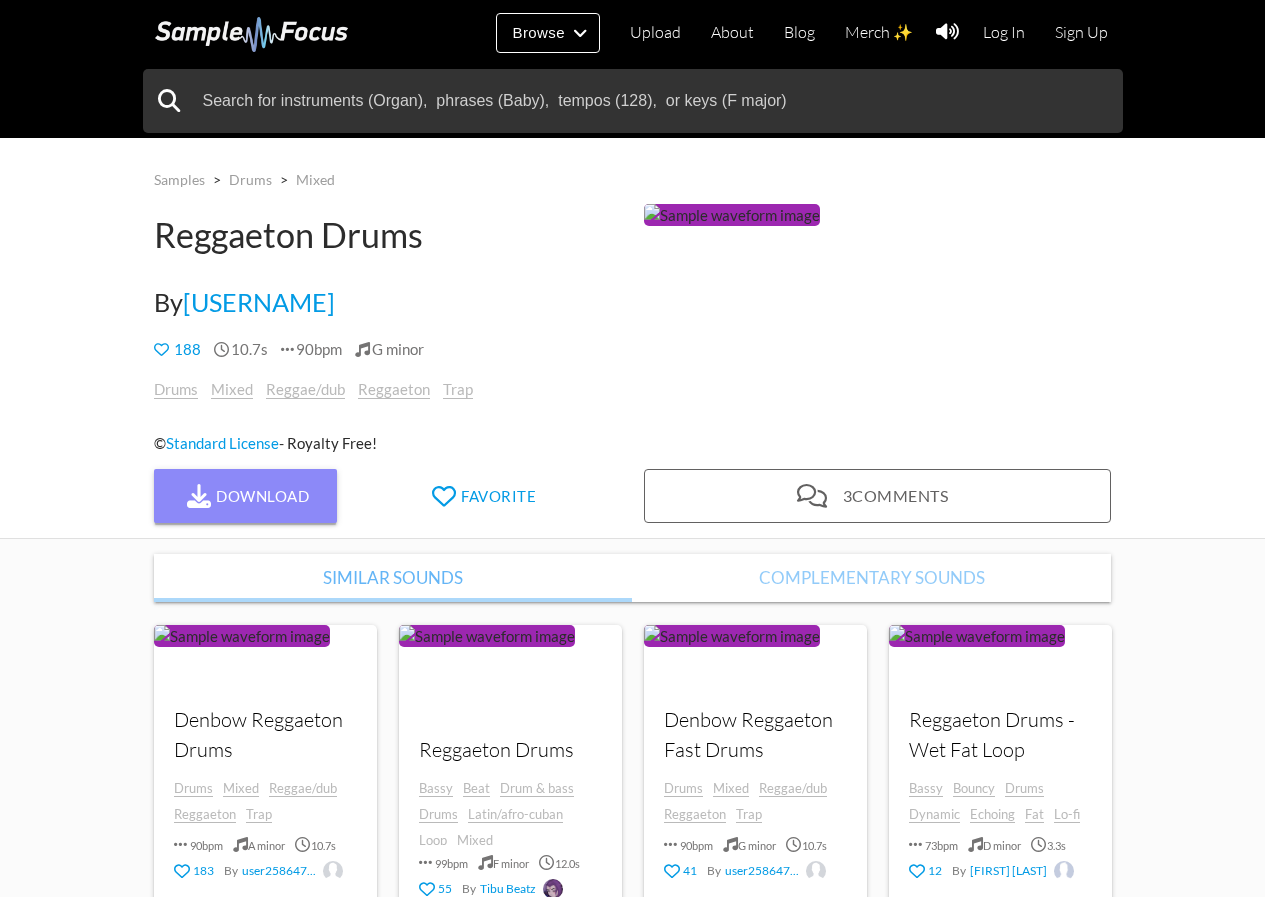 click on "Download" at bounding box center (246, 496) 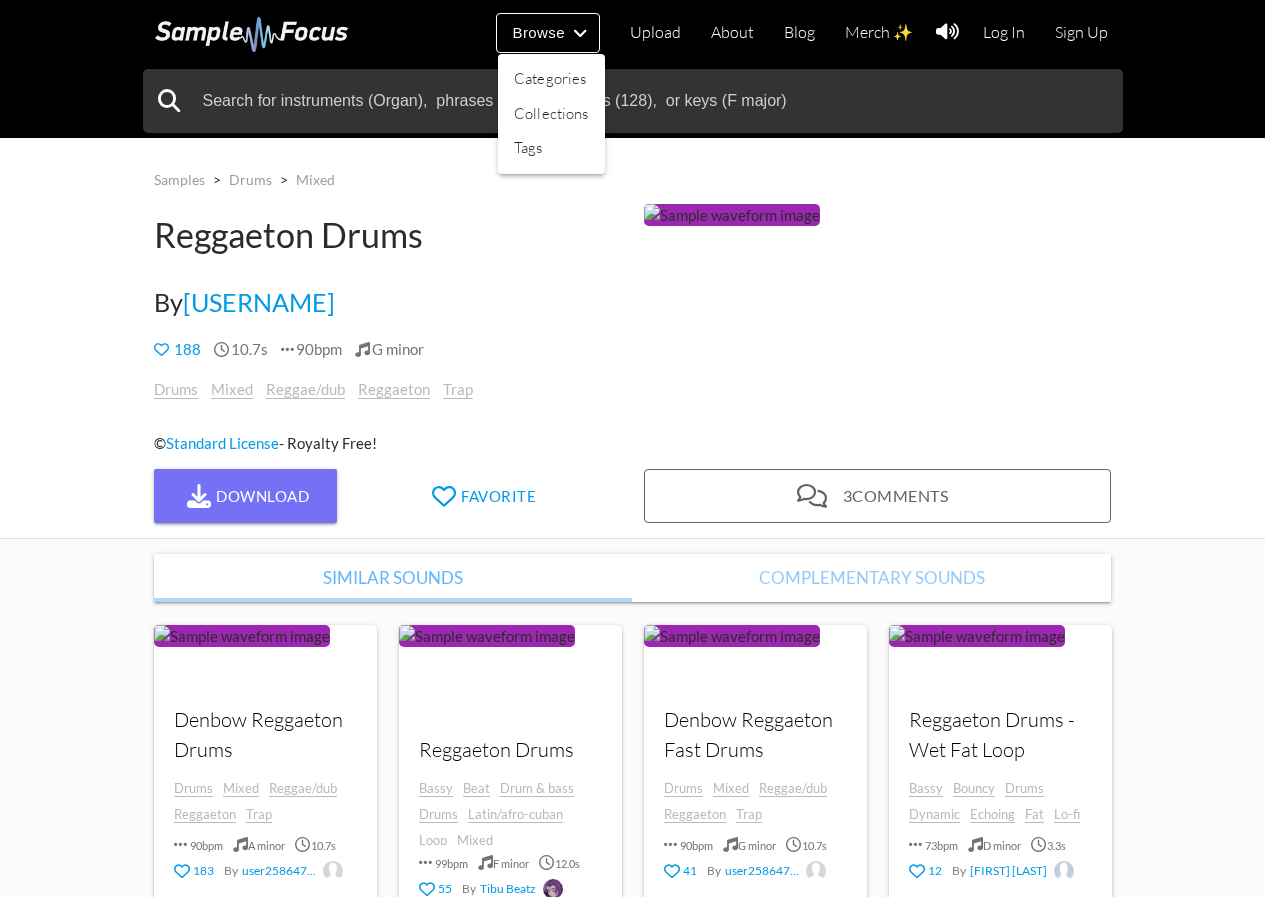 click at bounding box center [632, 448] 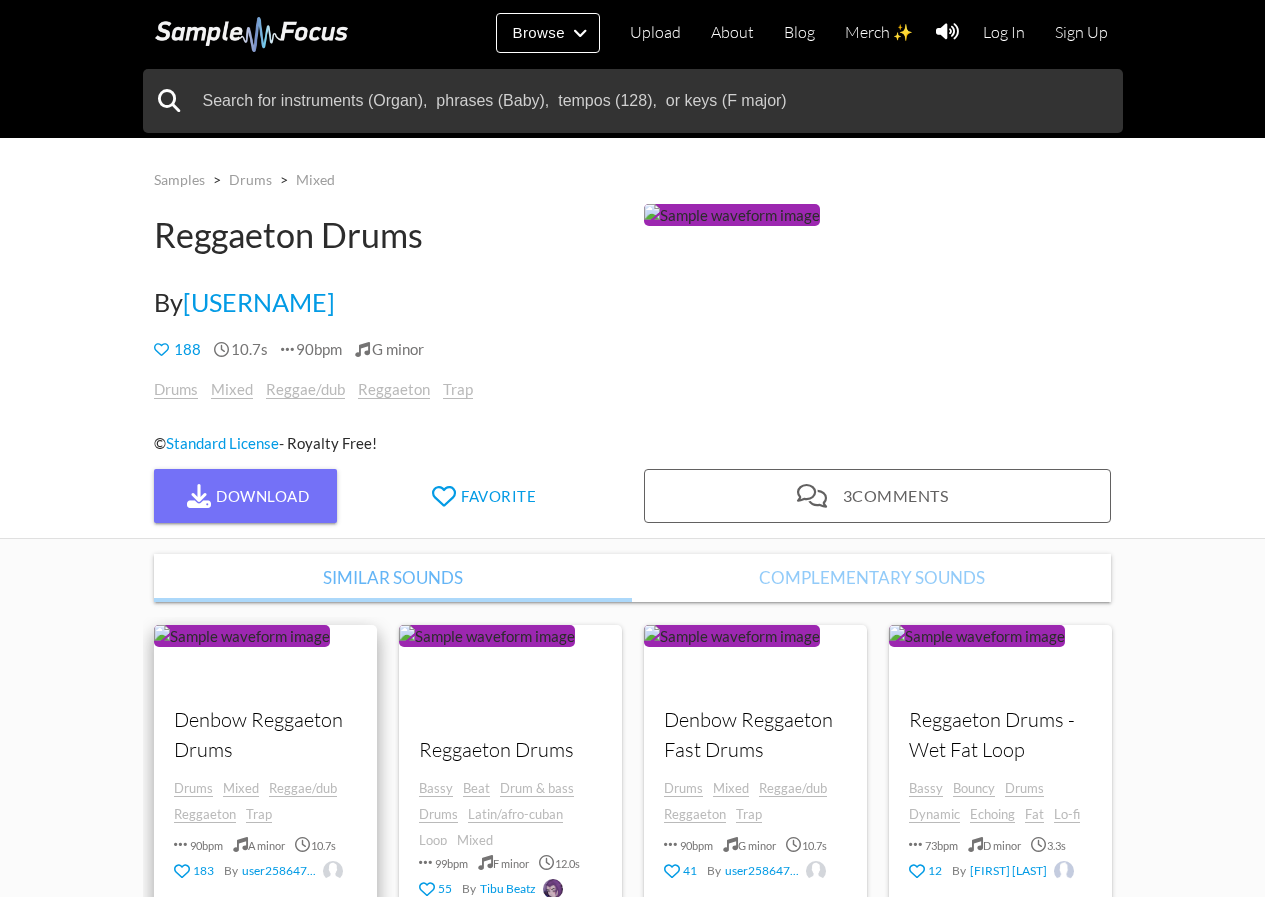 click on "Denbow Reggaeton Drums" at bounding box center [265, 735] 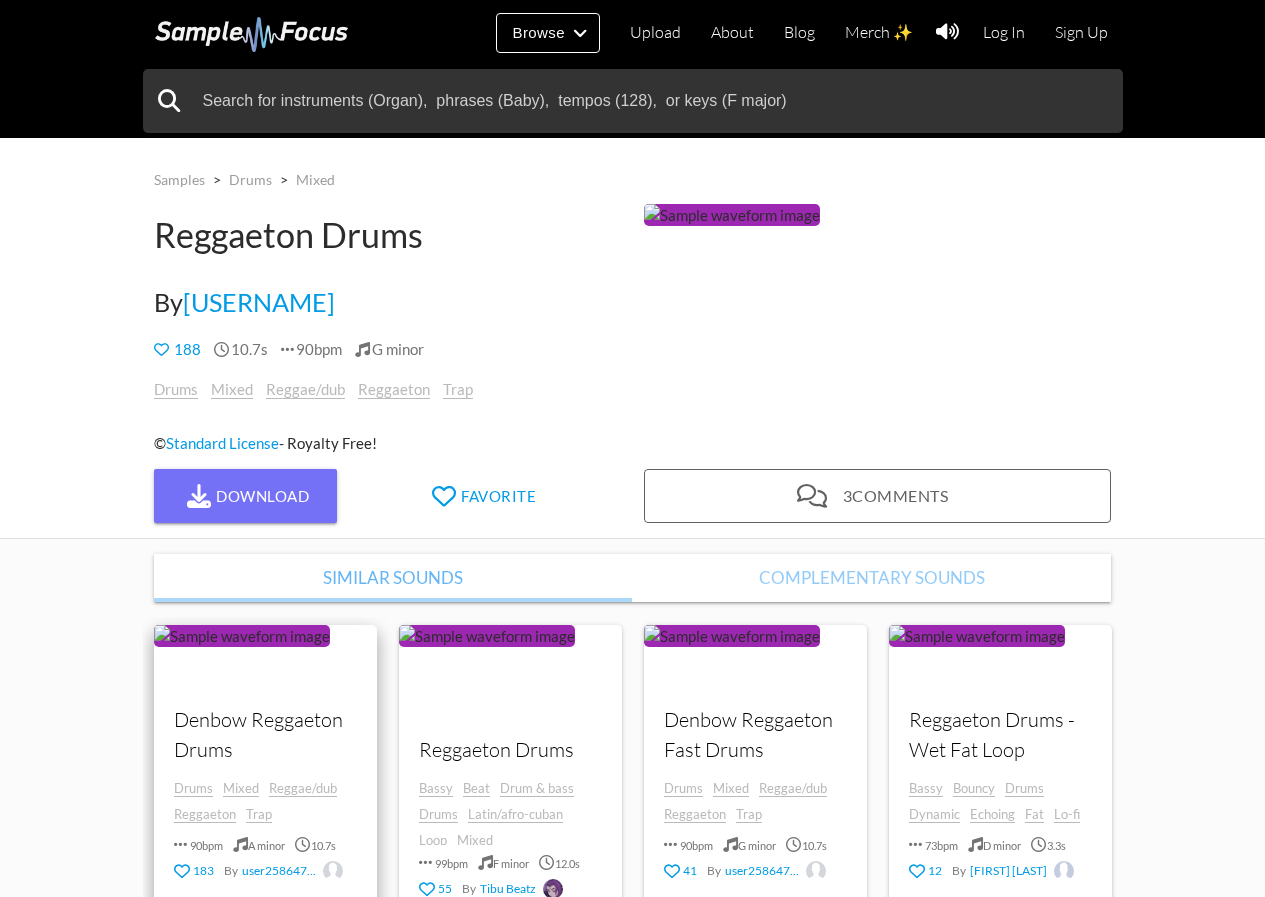 click on "Denbow Reggaeton Drums" at bounding box center [265, 735] 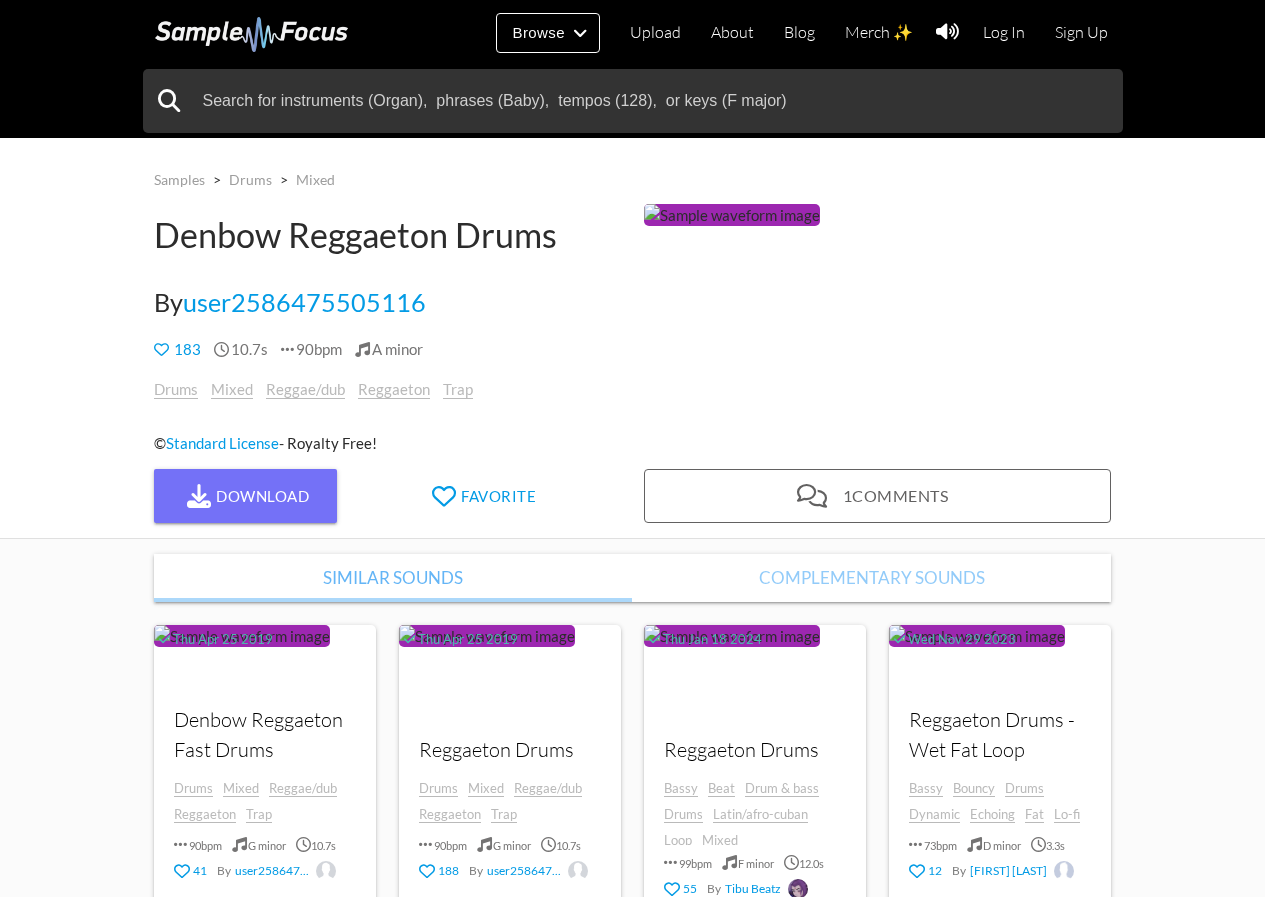 scroll, scrollTop: 0, scrollLeft: 0, axis: both 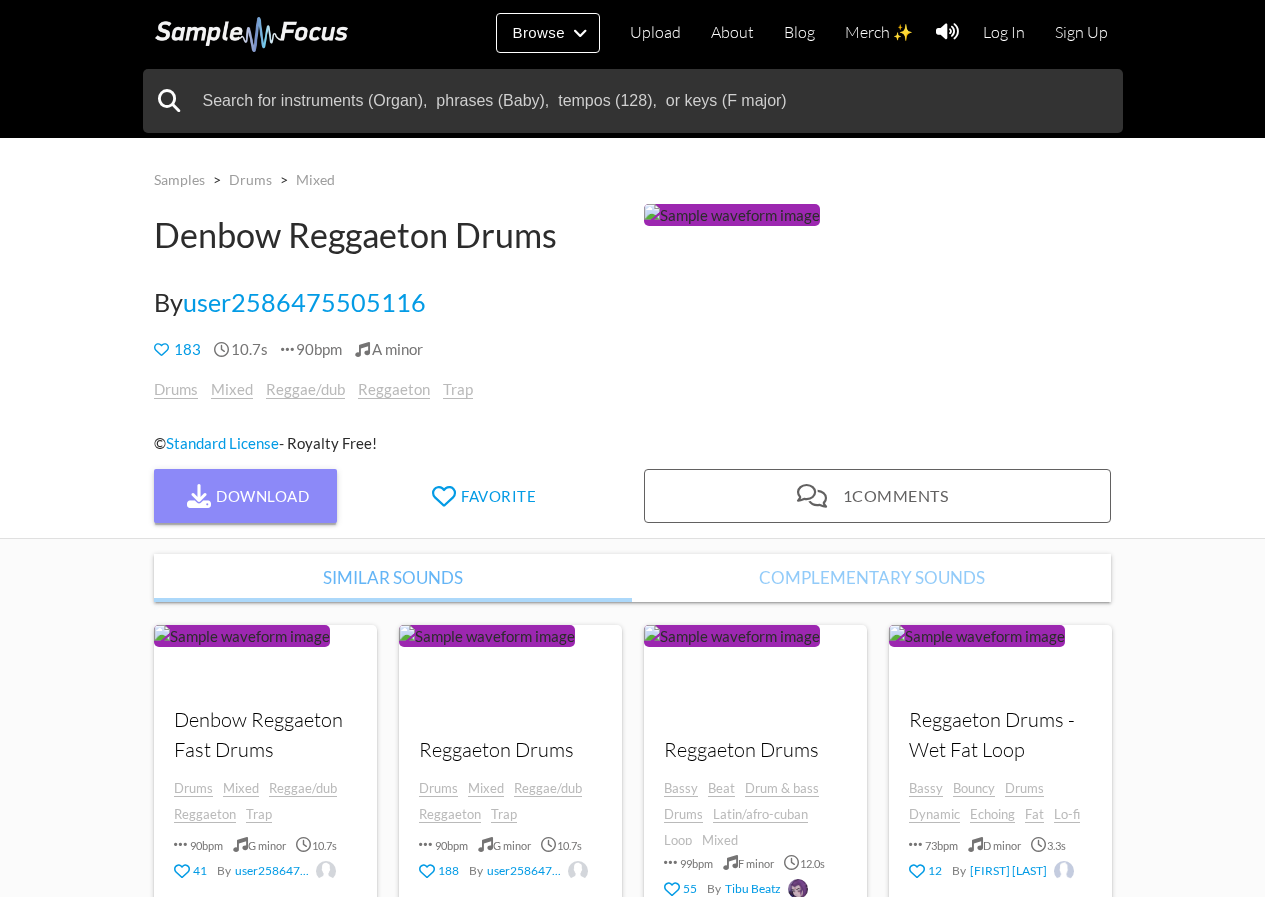 click on "Download" at bounding box center (246, 496) 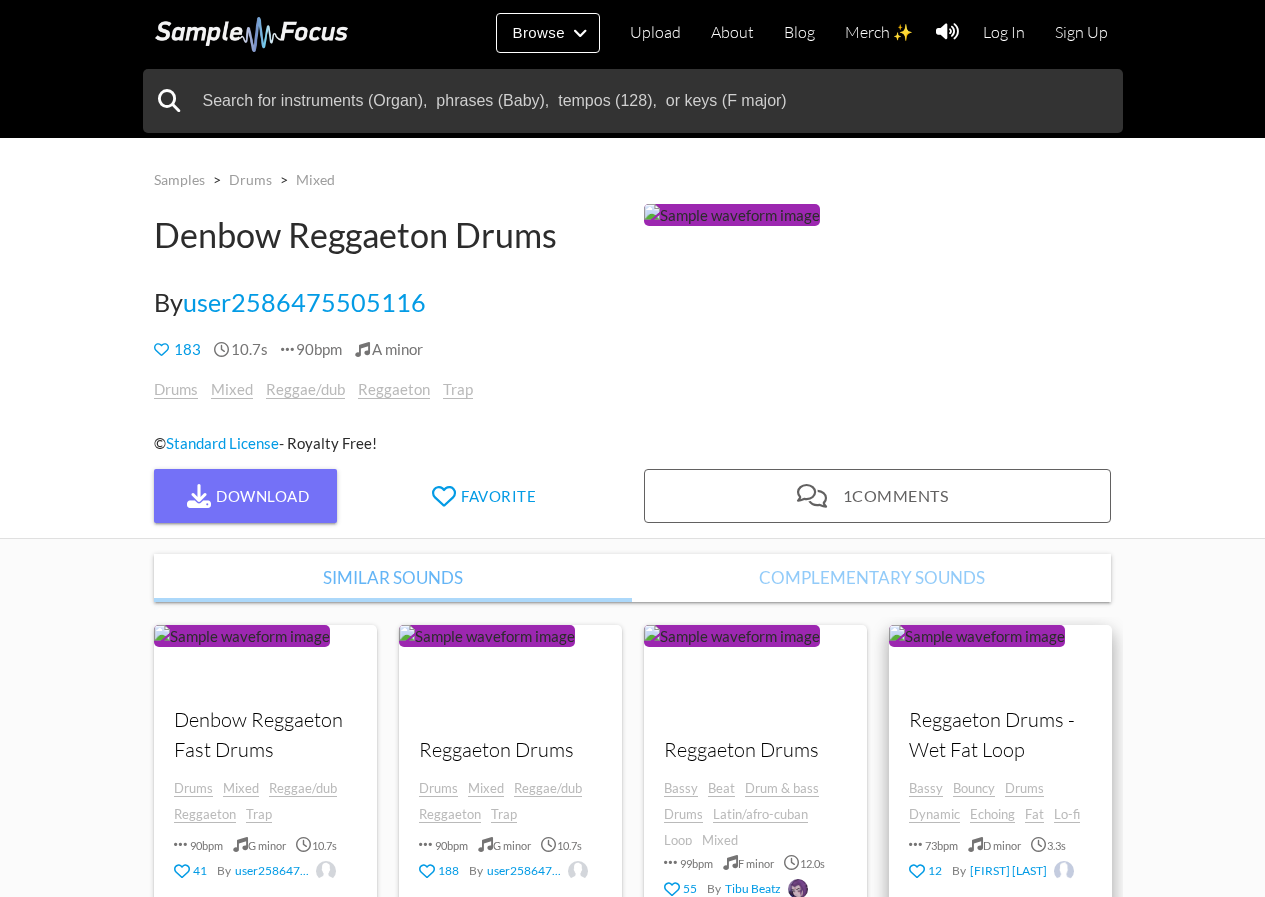 click at bounding box center [889, 700] 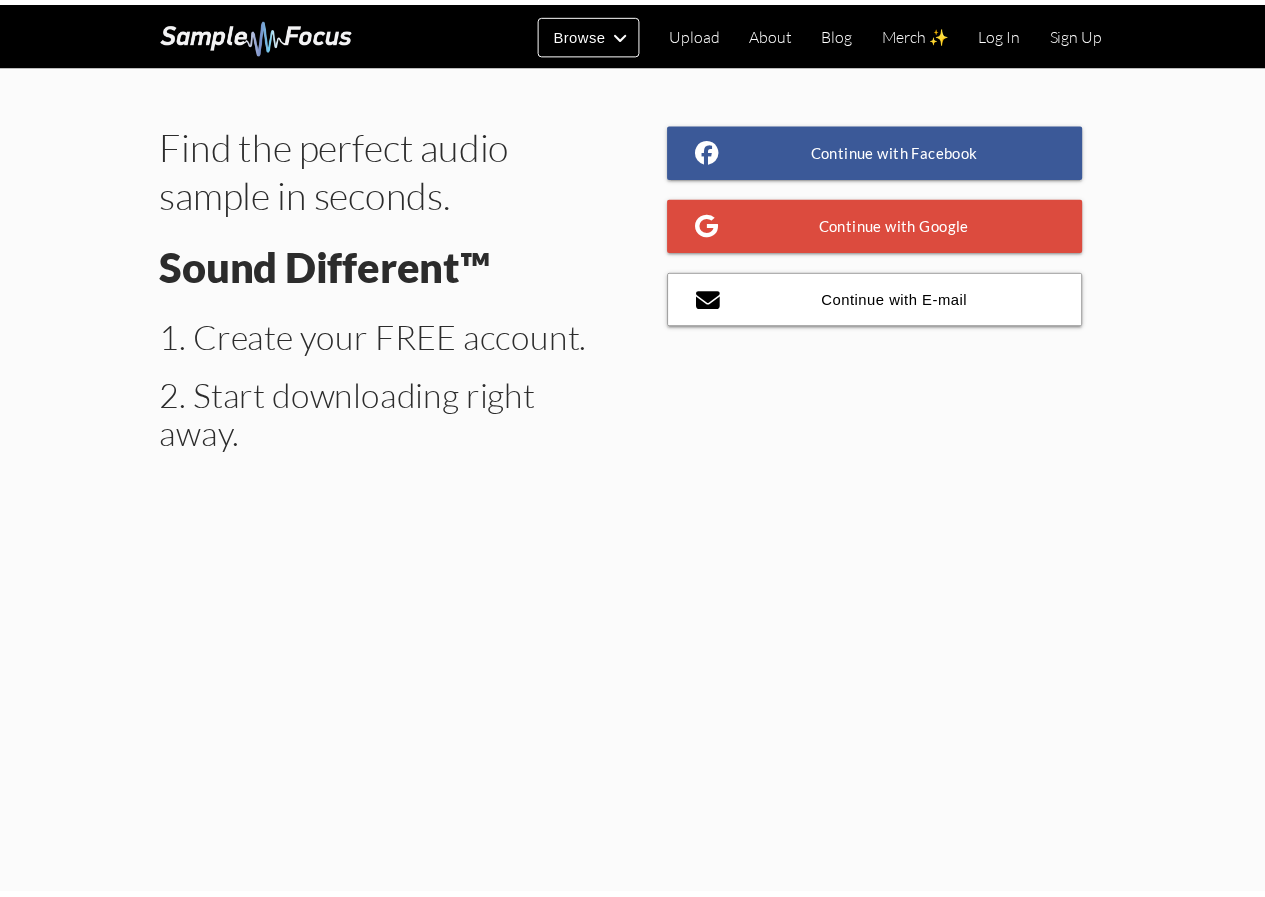 scroll, scrollTop: 0, scrollLeft: 0, axis: both 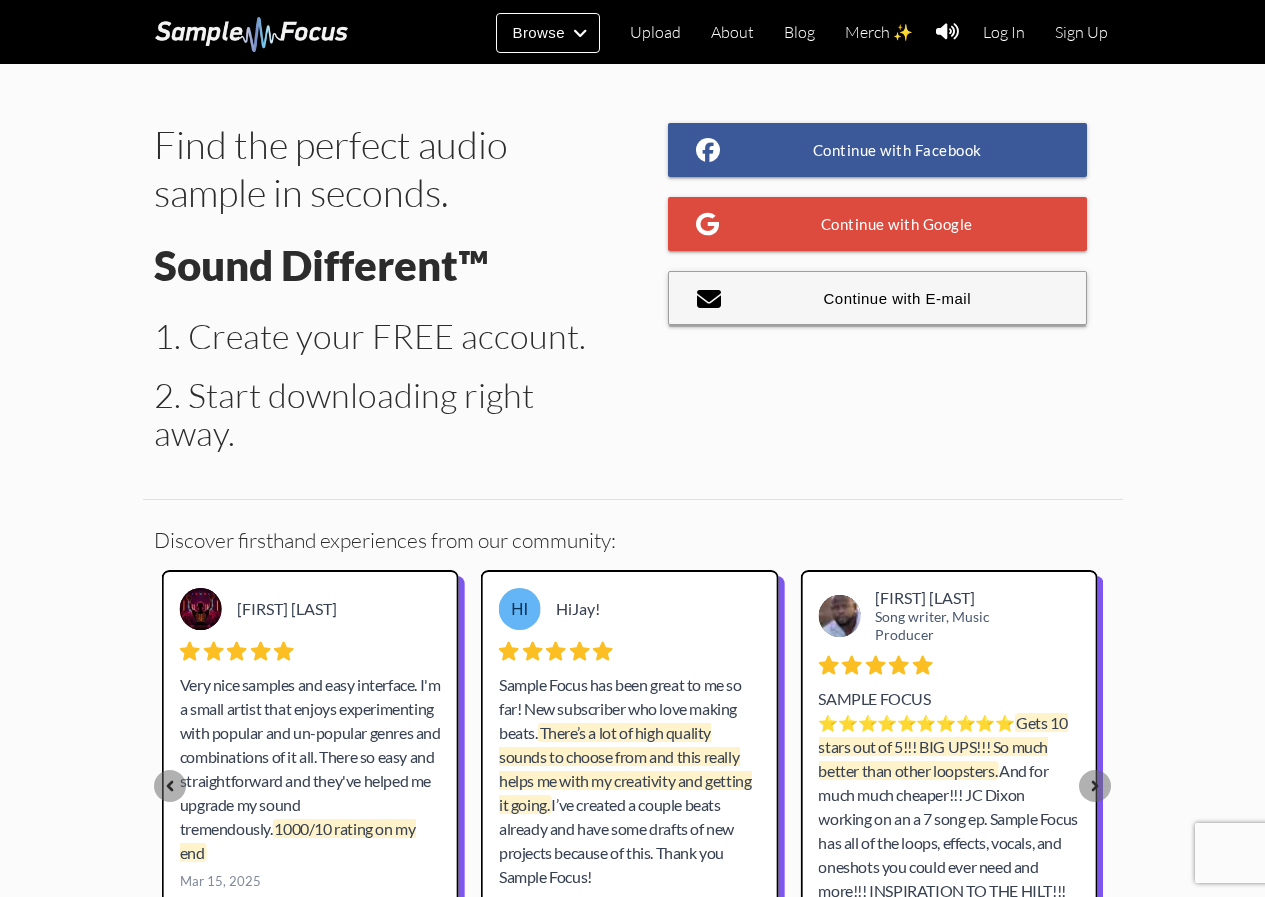 click on "Continue with E-mail" at bounding box center [878, 298] 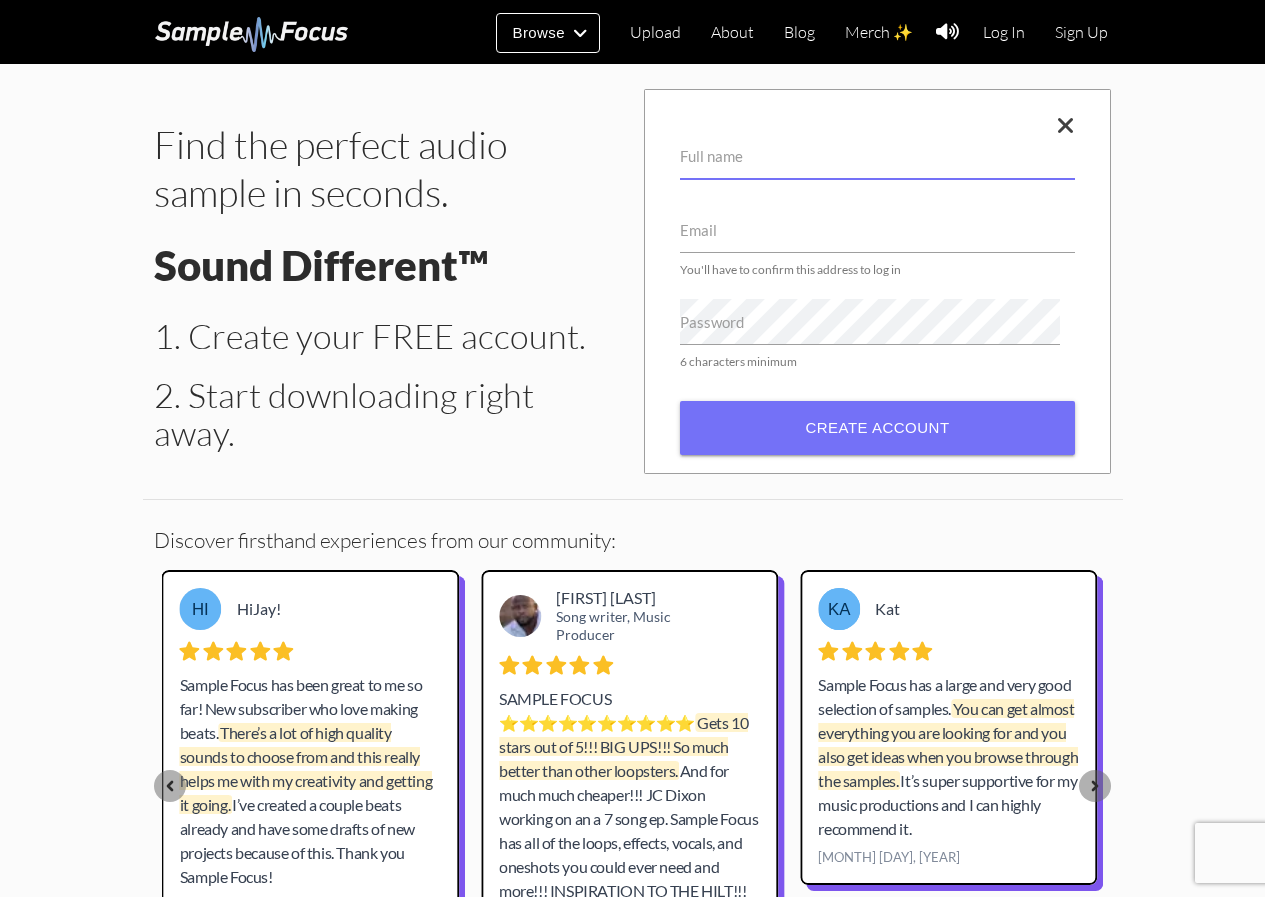 click on "Full name" at bounding box center [877, 156] 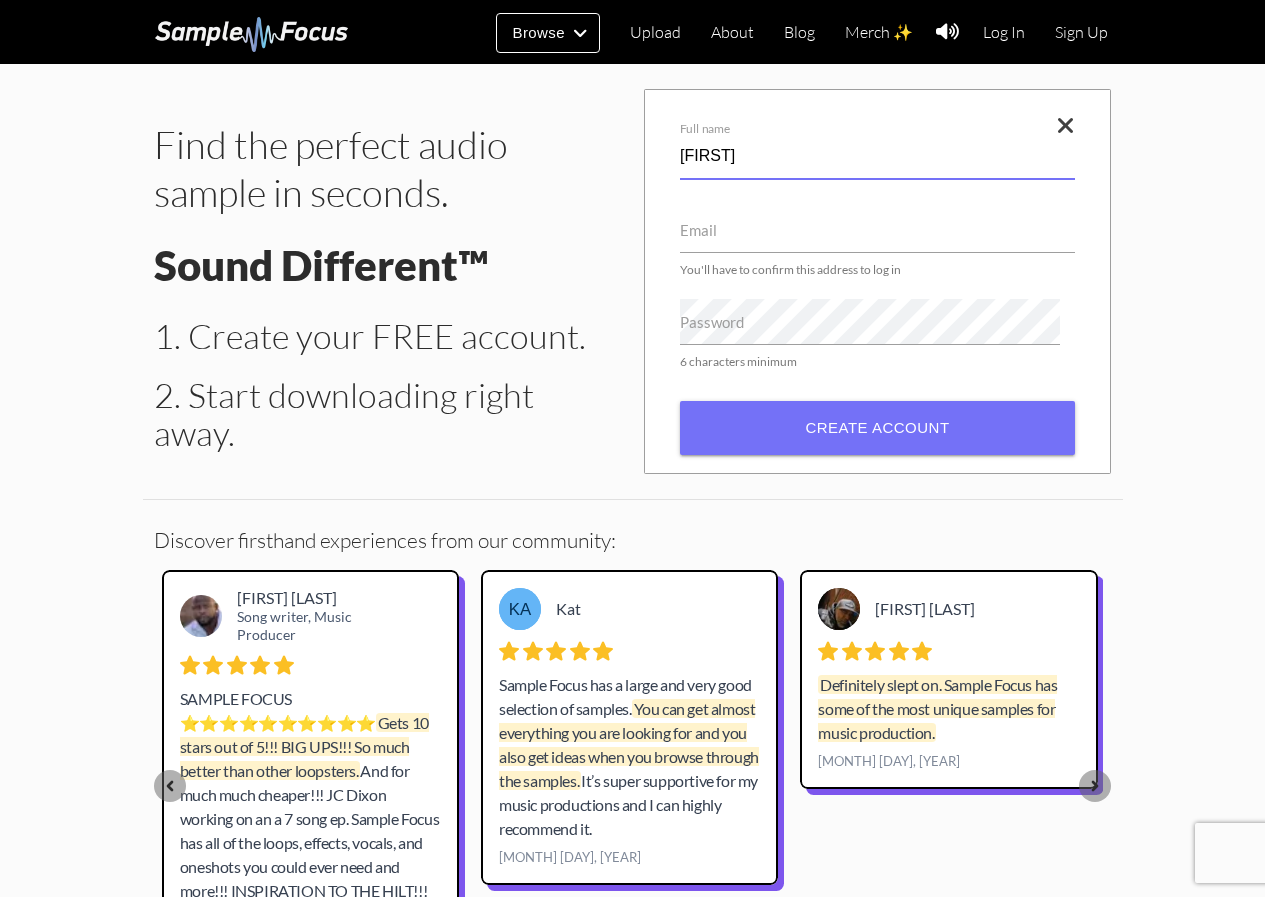 type on "Stevenven" 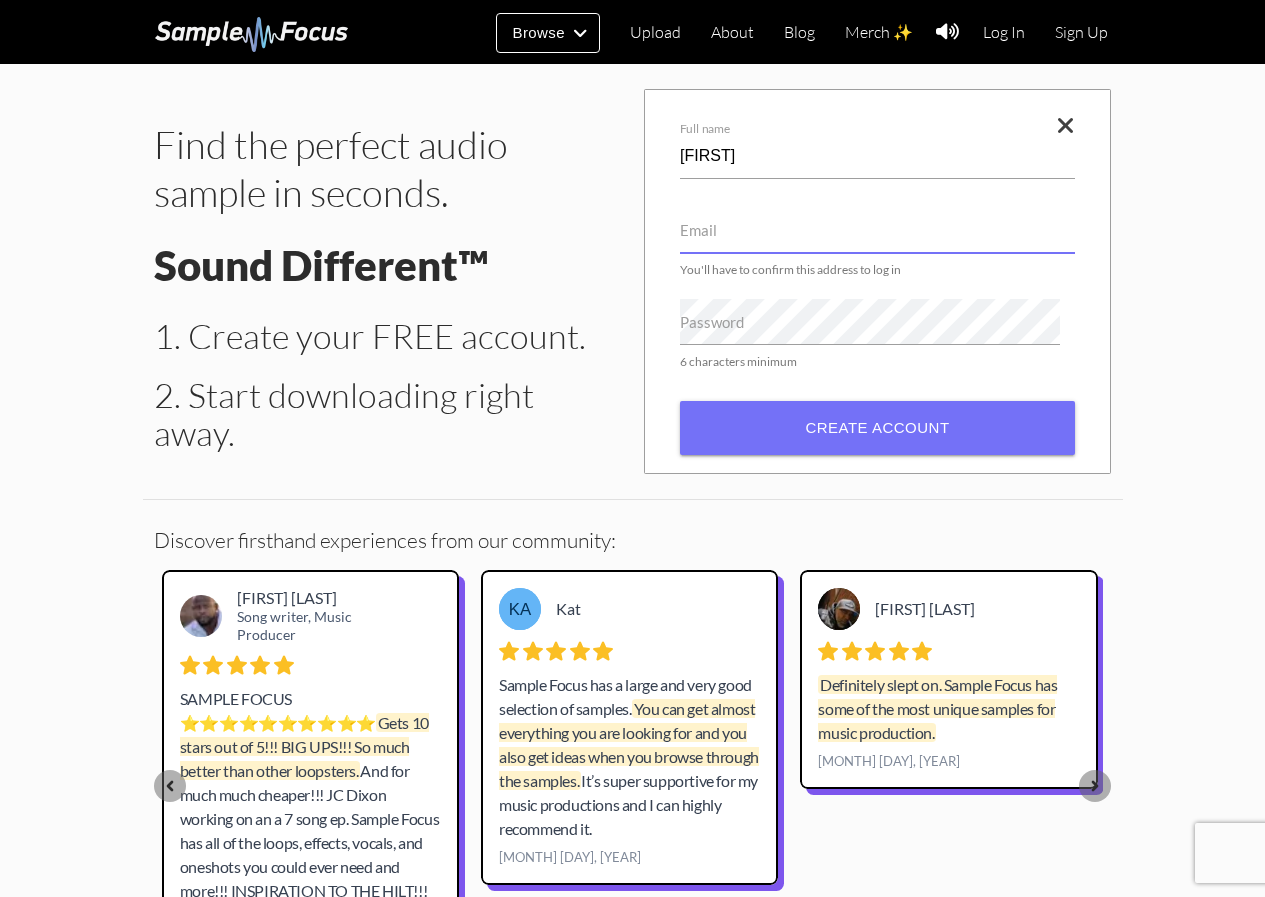 click on "Email" at bounding box center [877, 230] 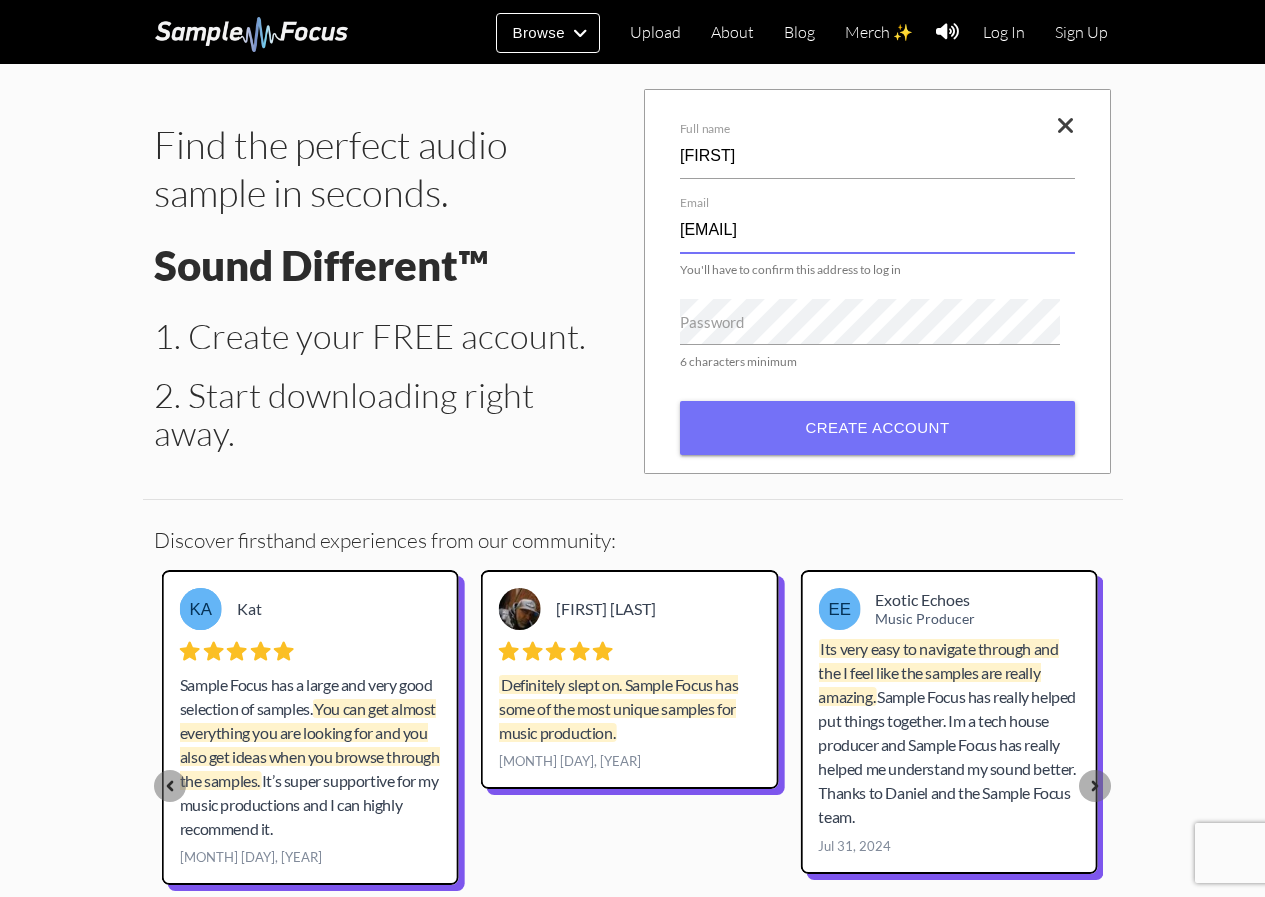 type on "stevensaturn1@gmail.com" 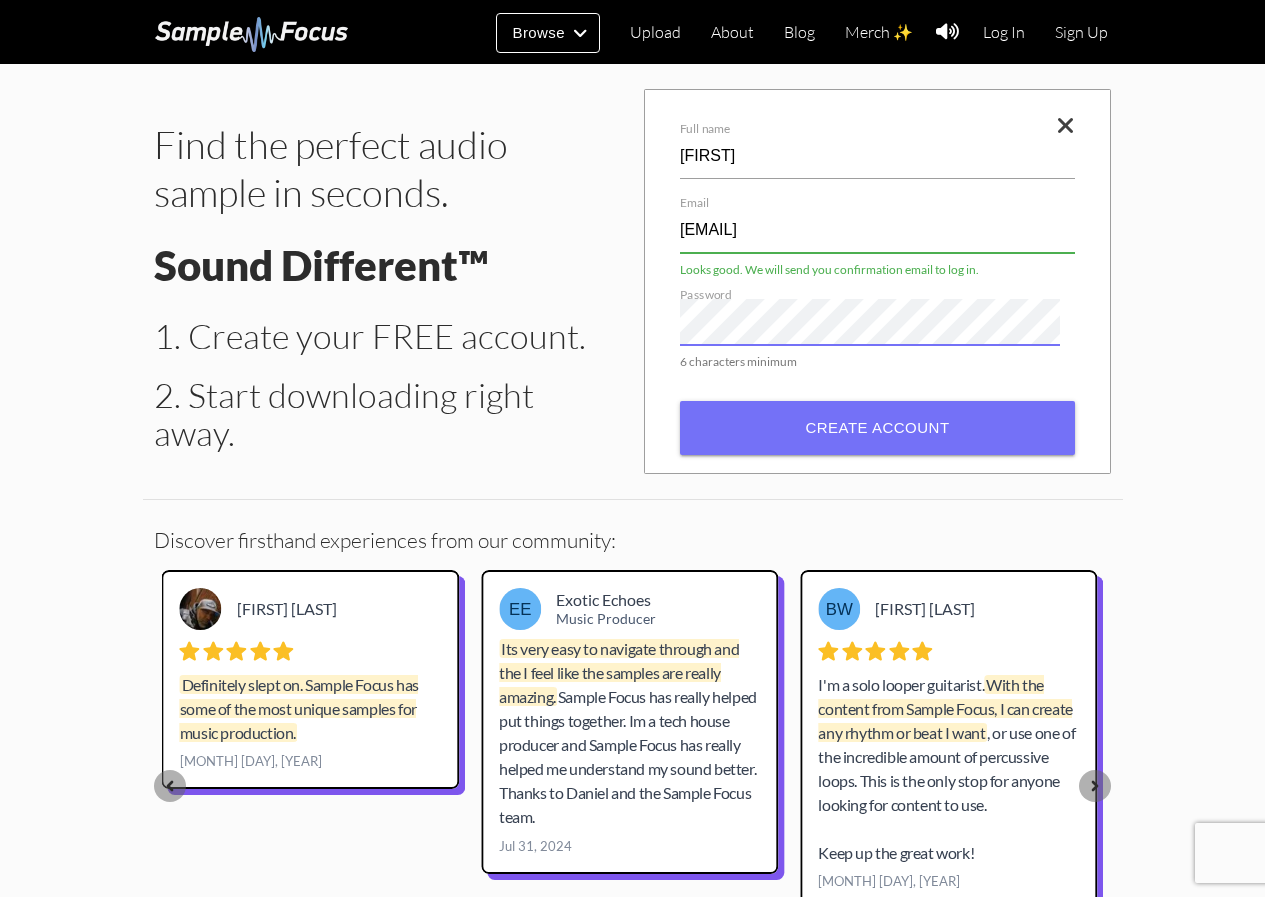 click on "Create account" at bounding box center [877, 428] 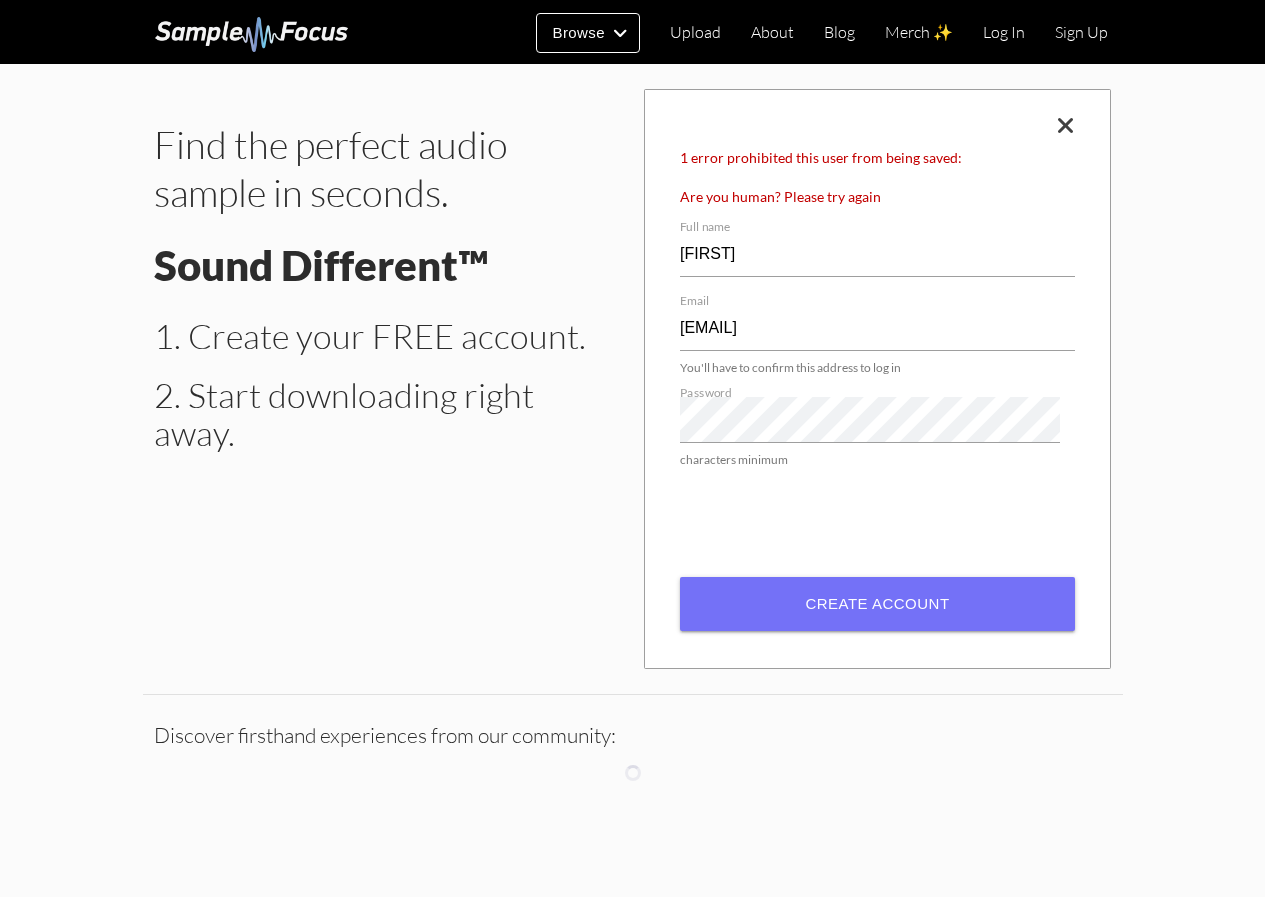 scroll, scrollTop: 0, scrollLeft: 0, axis: both 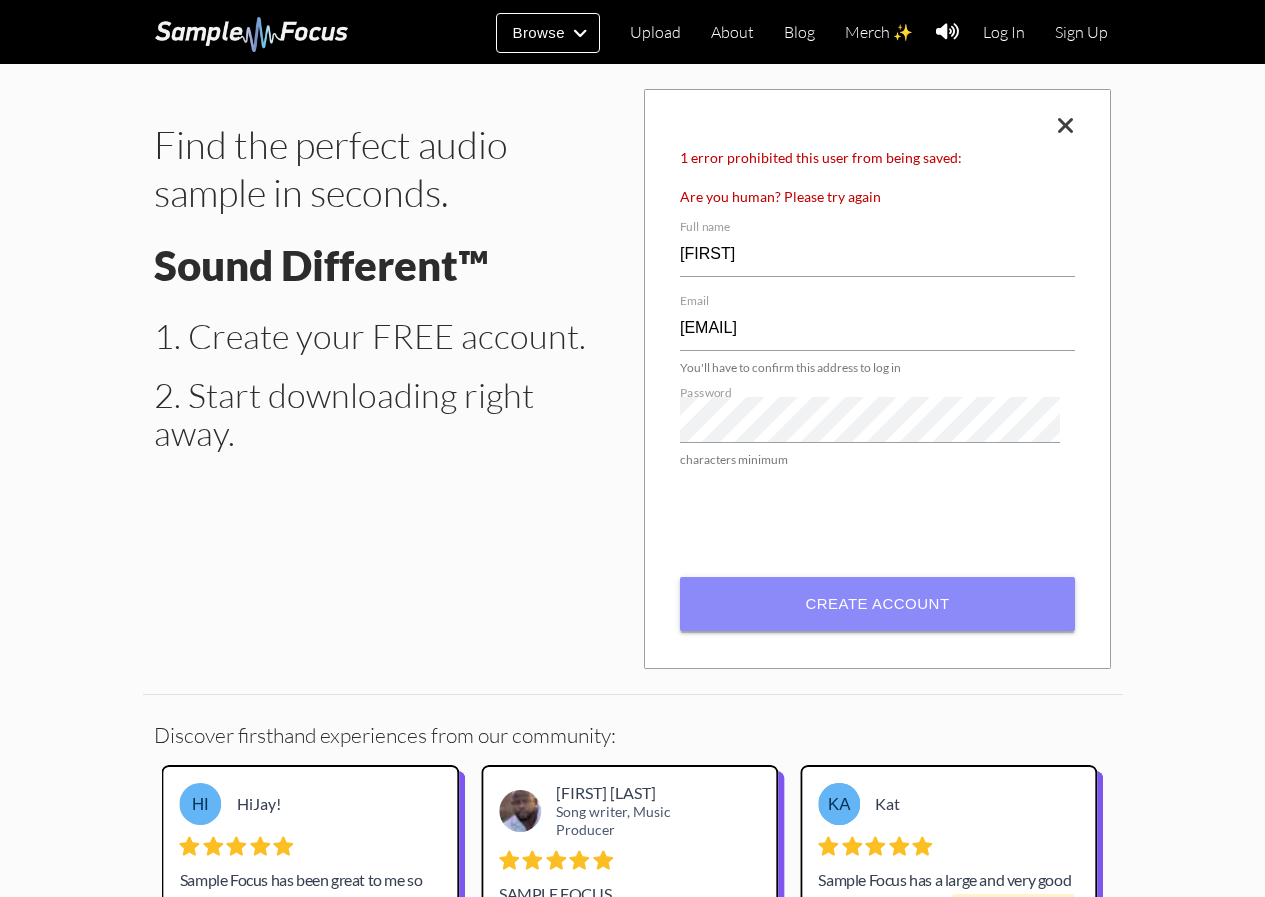 click on "Create account" at bounding box center [877, 604] 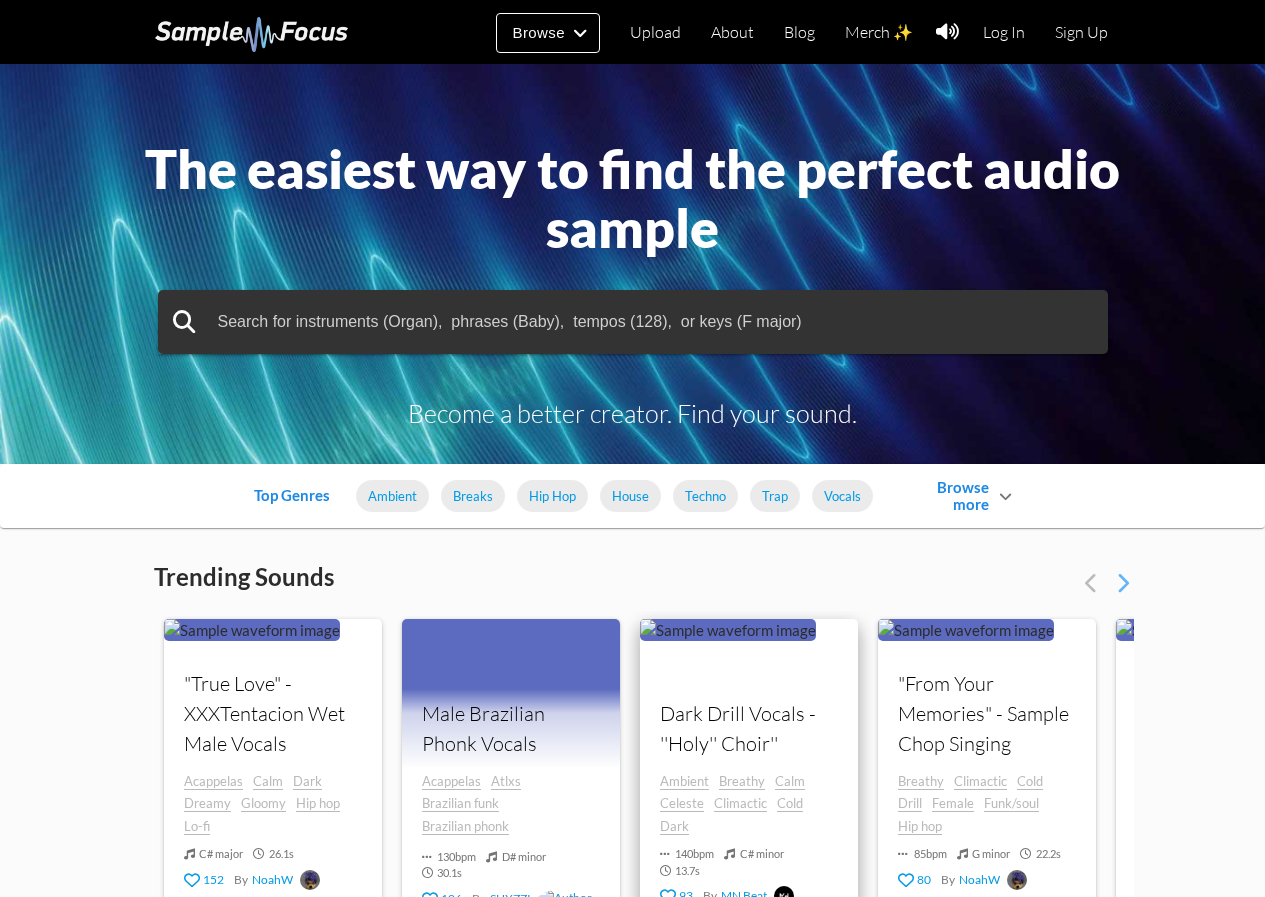 scroll, scrollTop: 200, scrollLeft: 0, axis: vertical 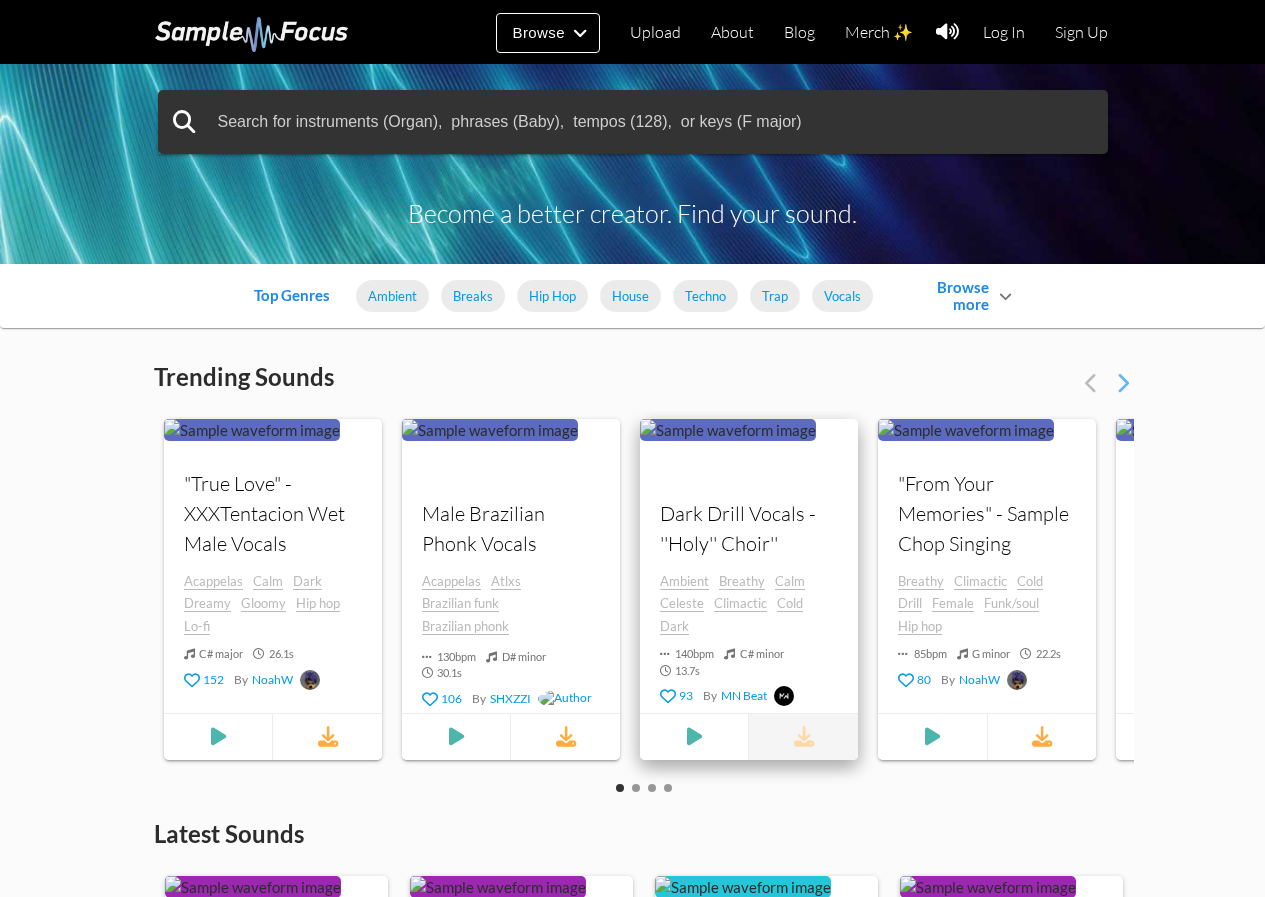 click at bounding box center [804, 737] 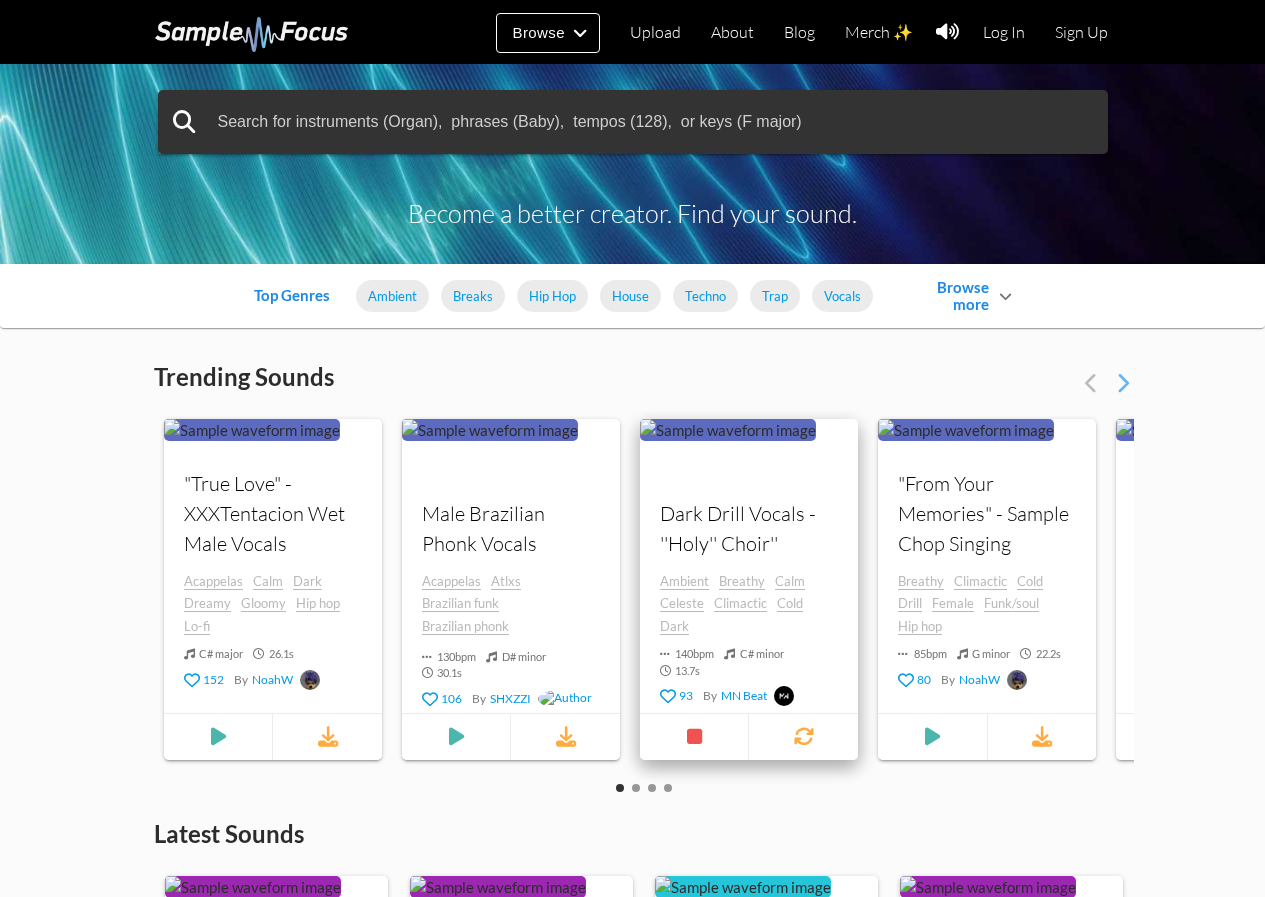 click at bounding box center [252, 430] 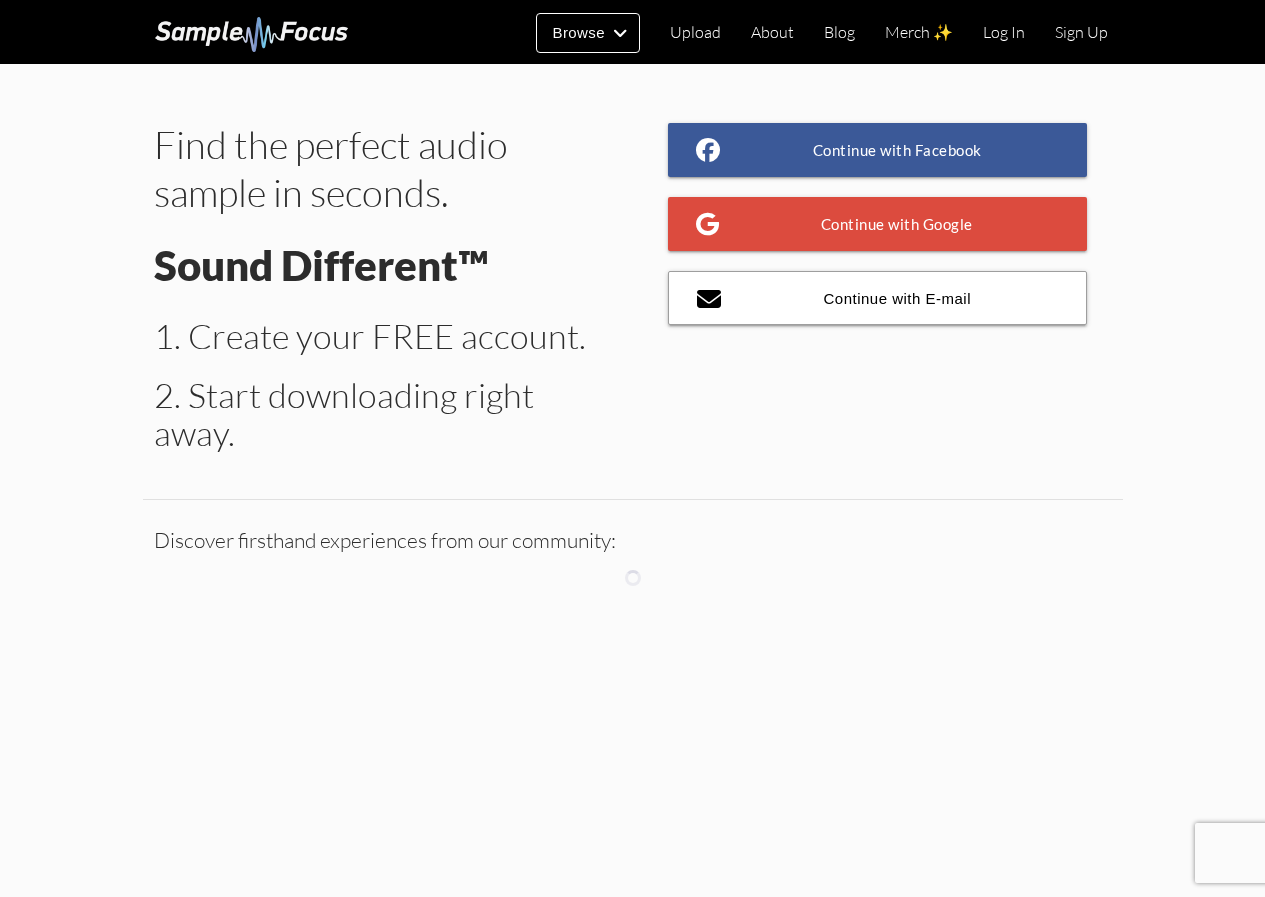 scroll, scrollTop: 0, scrollLeft: 0, axis: both 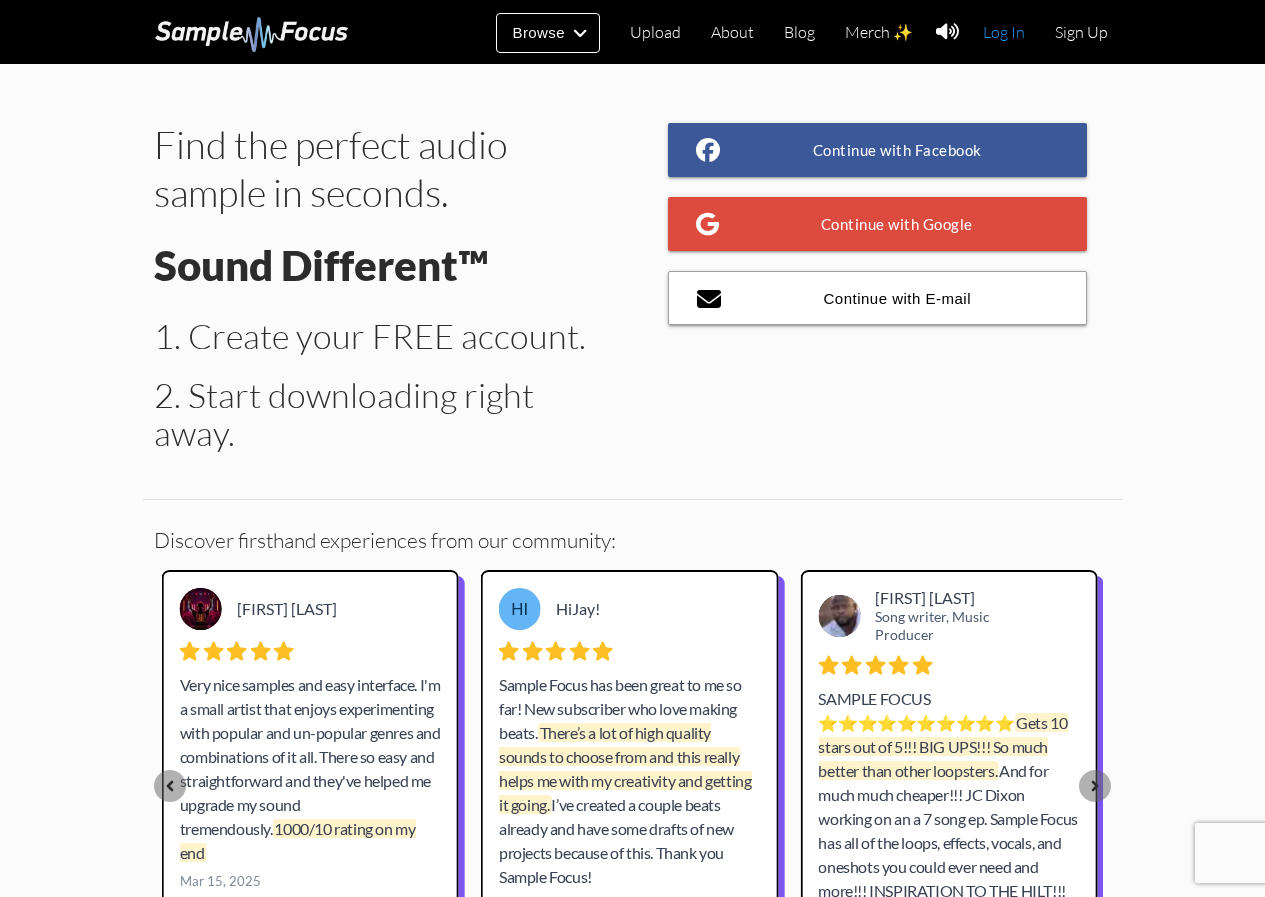 click on "Log In" at bounding box center (1004, 32) 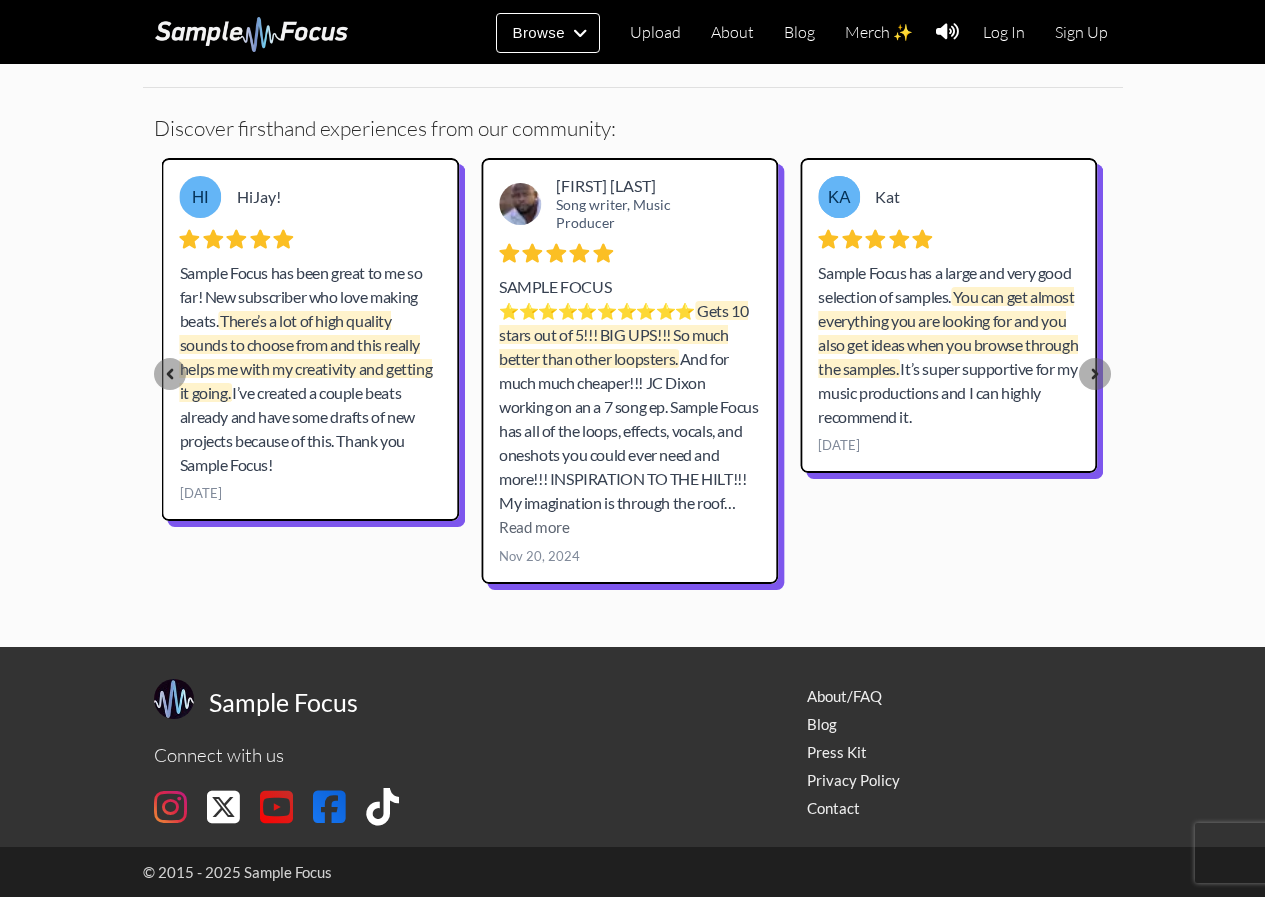 scroll, scrollTop: 0, scrollLeft: 0, axis: both 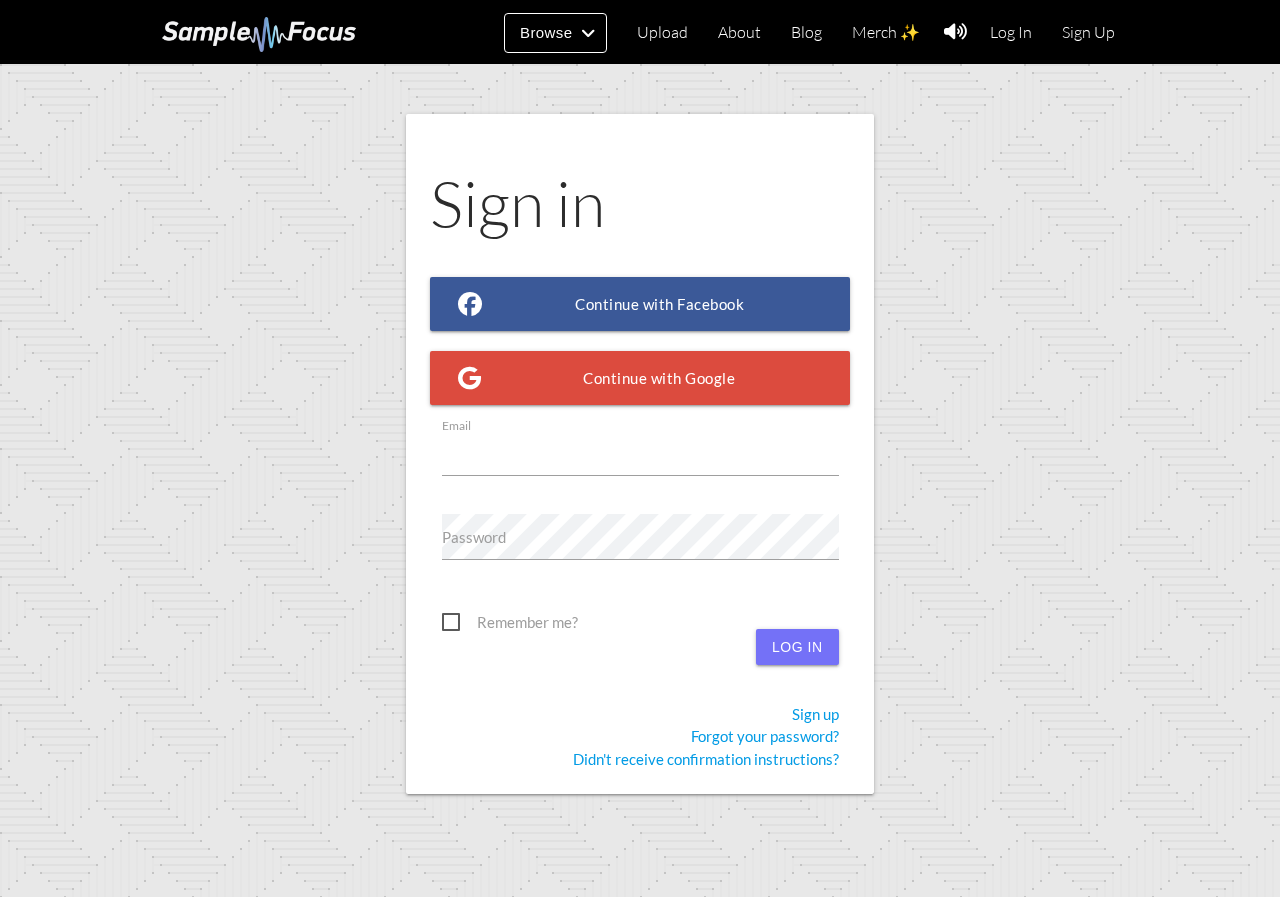 click on "Email" at bounding box center (640, 453) 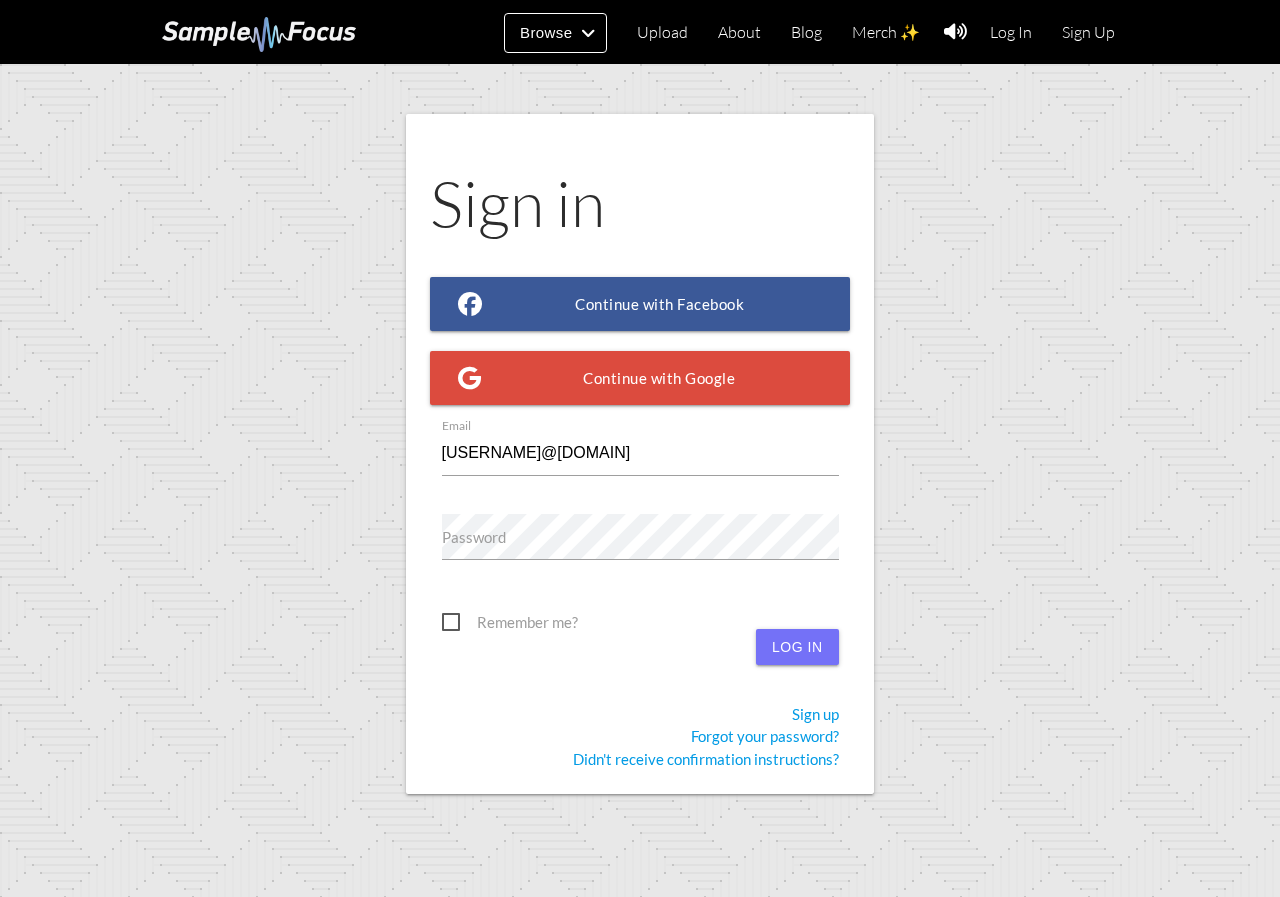 type on "[USERNAME]@[DOMAIN]" 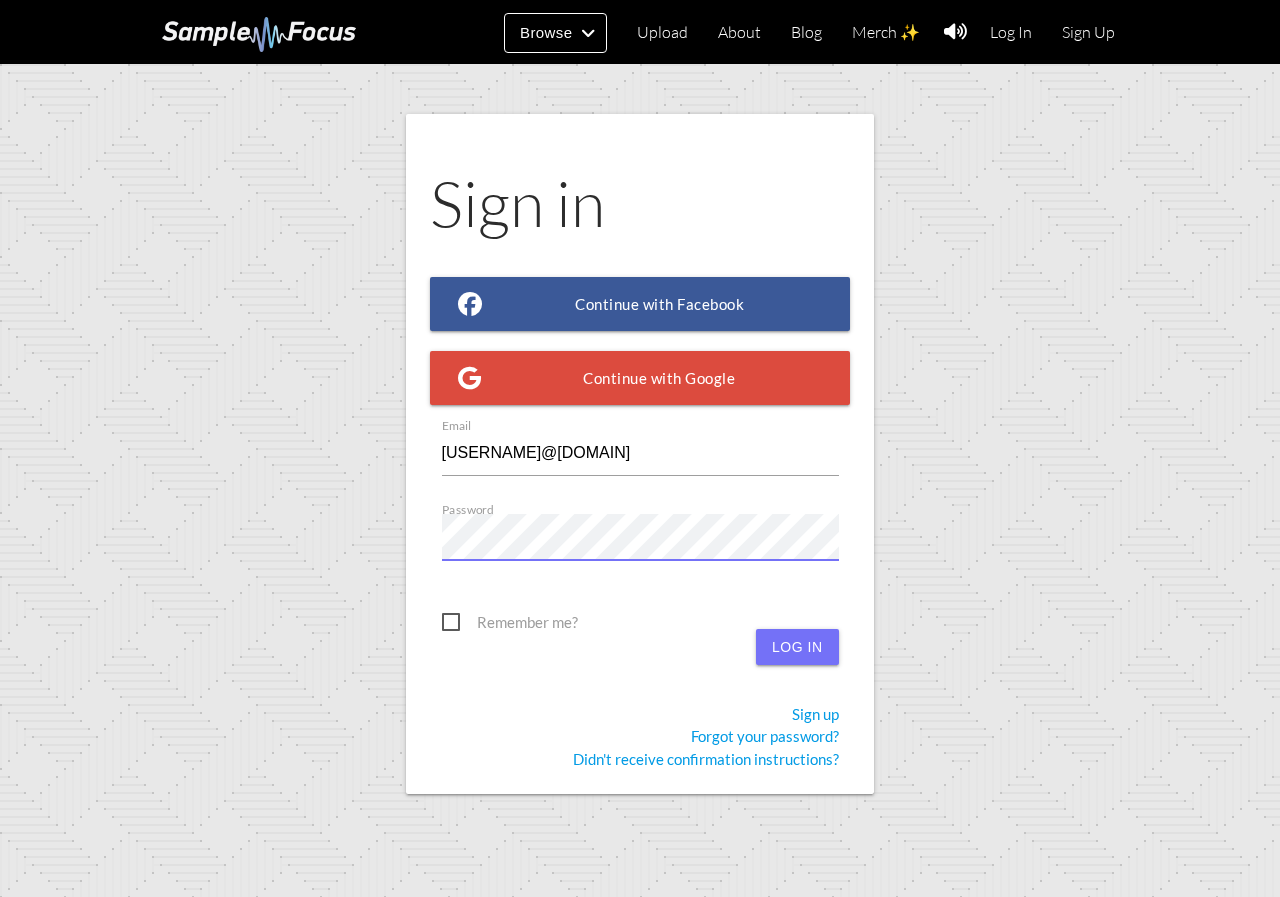 click on "Log in" at bounding box center [797, 647] 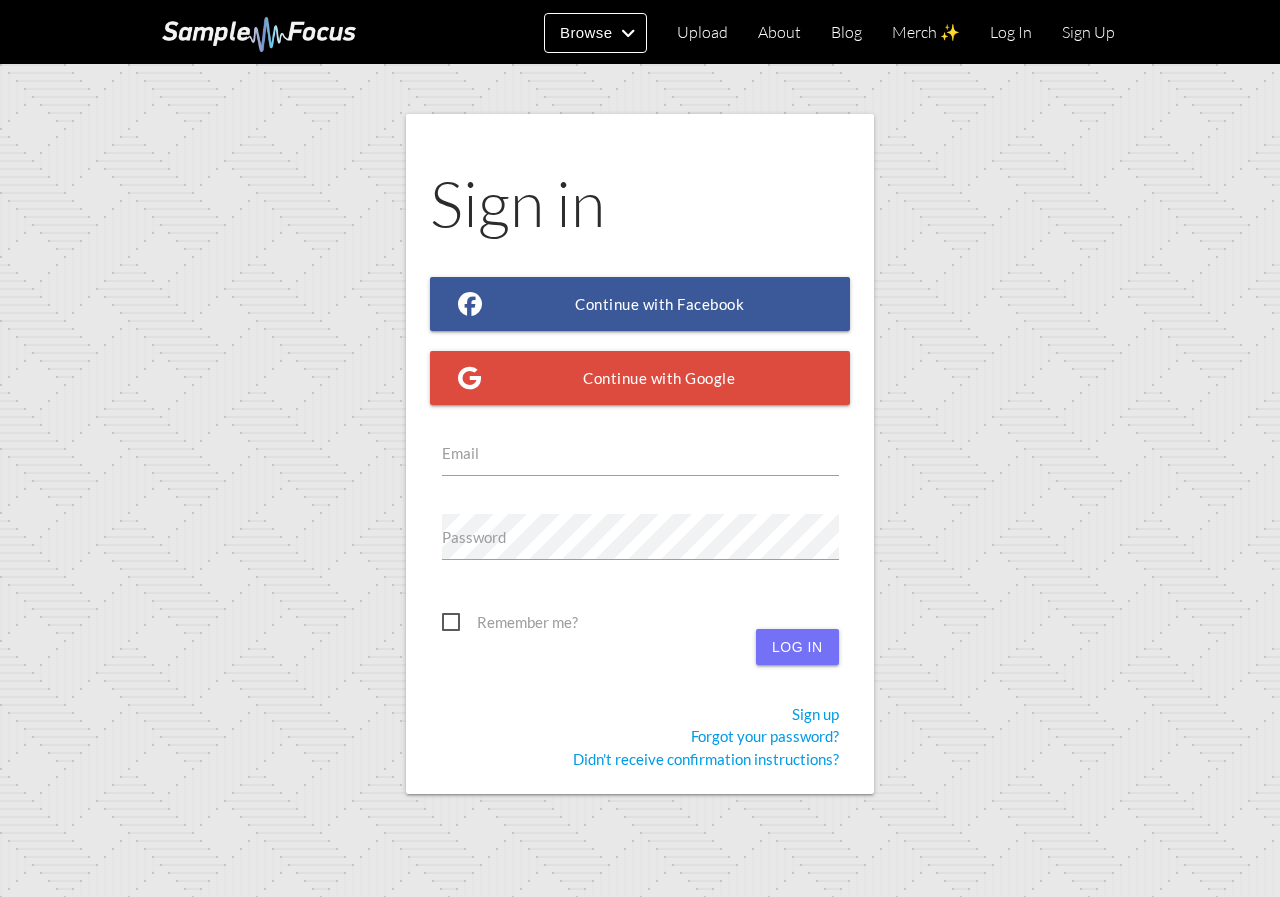 scroll, scrollTop: 0, scrollLeft: 0, axis: both 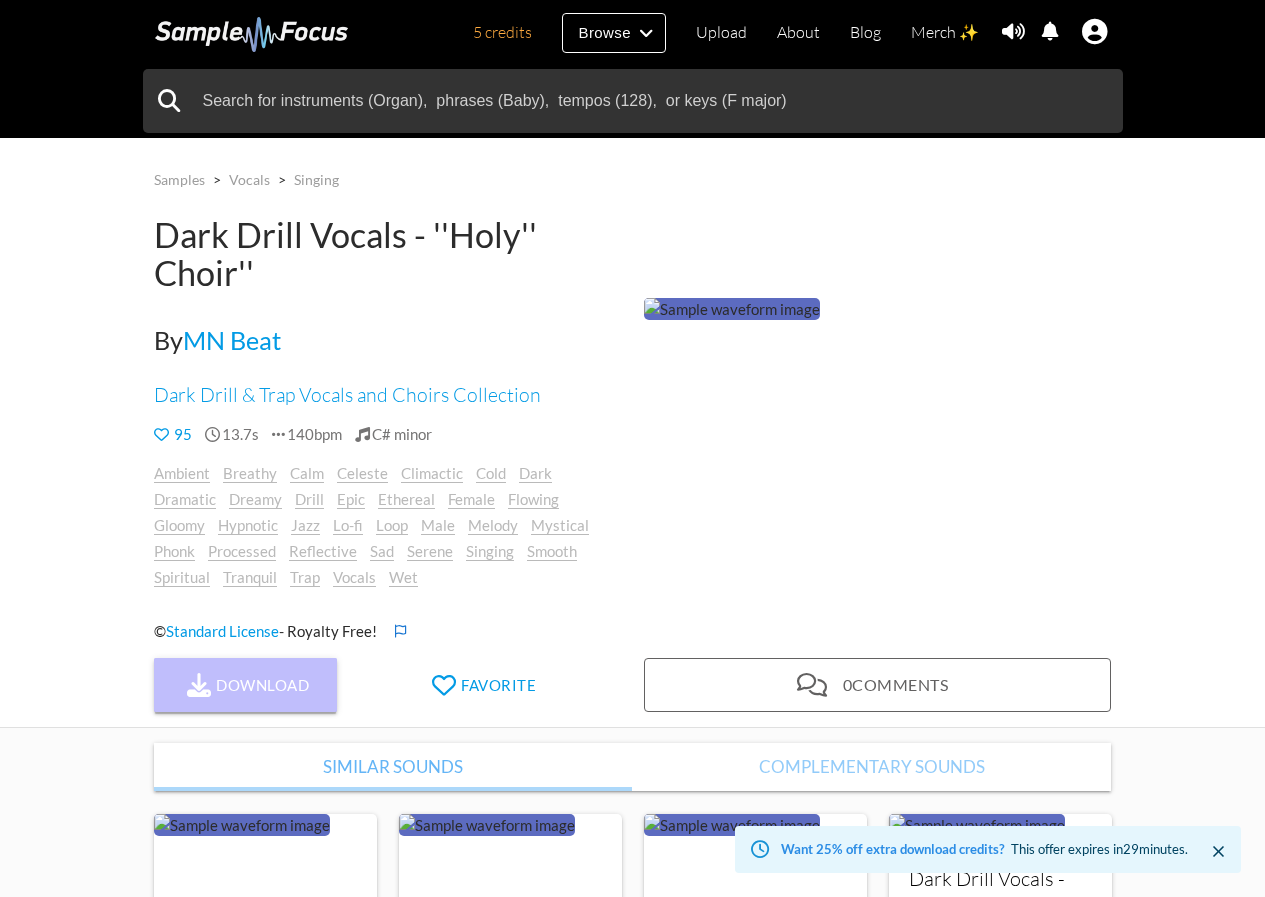 click on "Download" at bounding box center [246, 685] 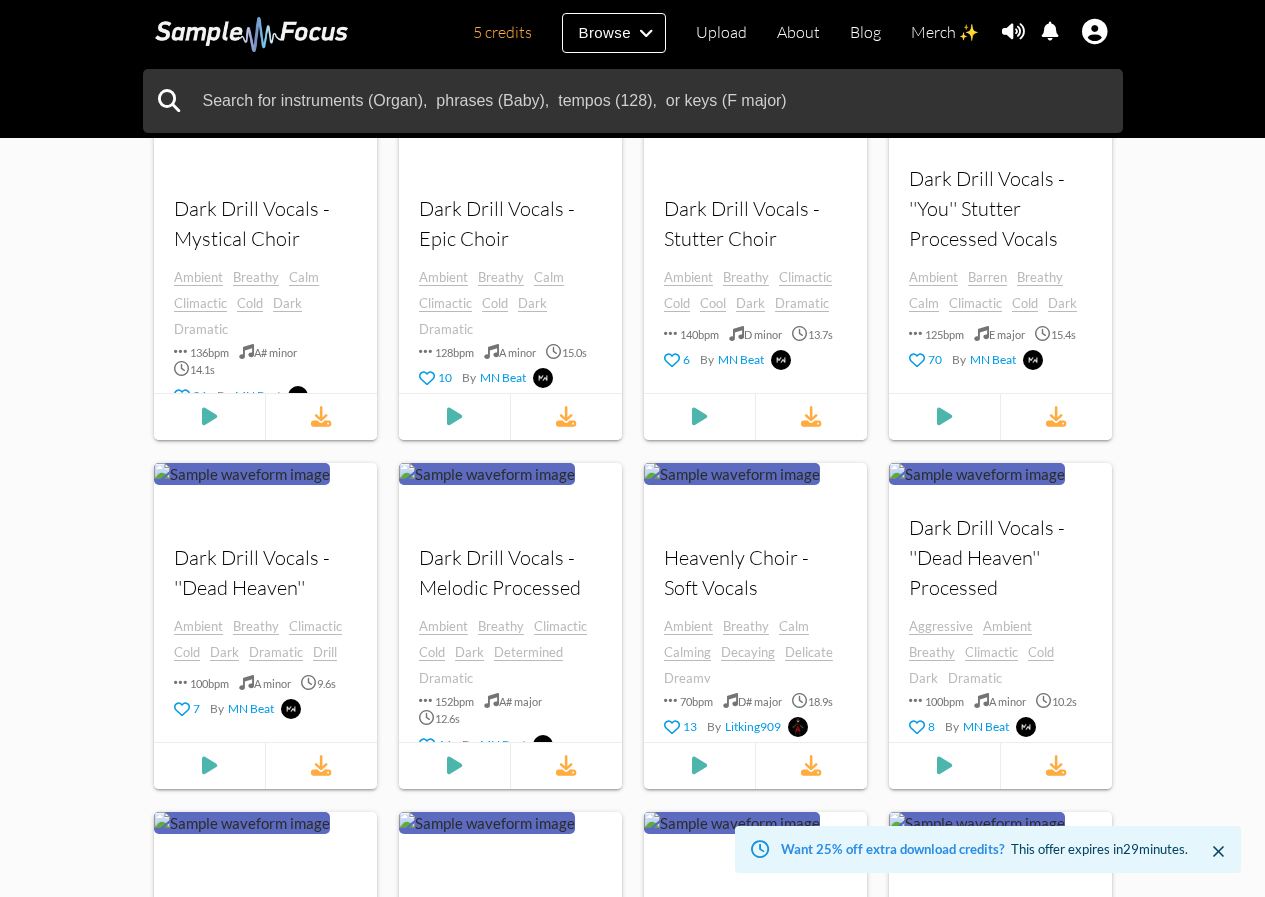 scroll, scrollTop: 1100, scrollLeft: 0, axis: vertical 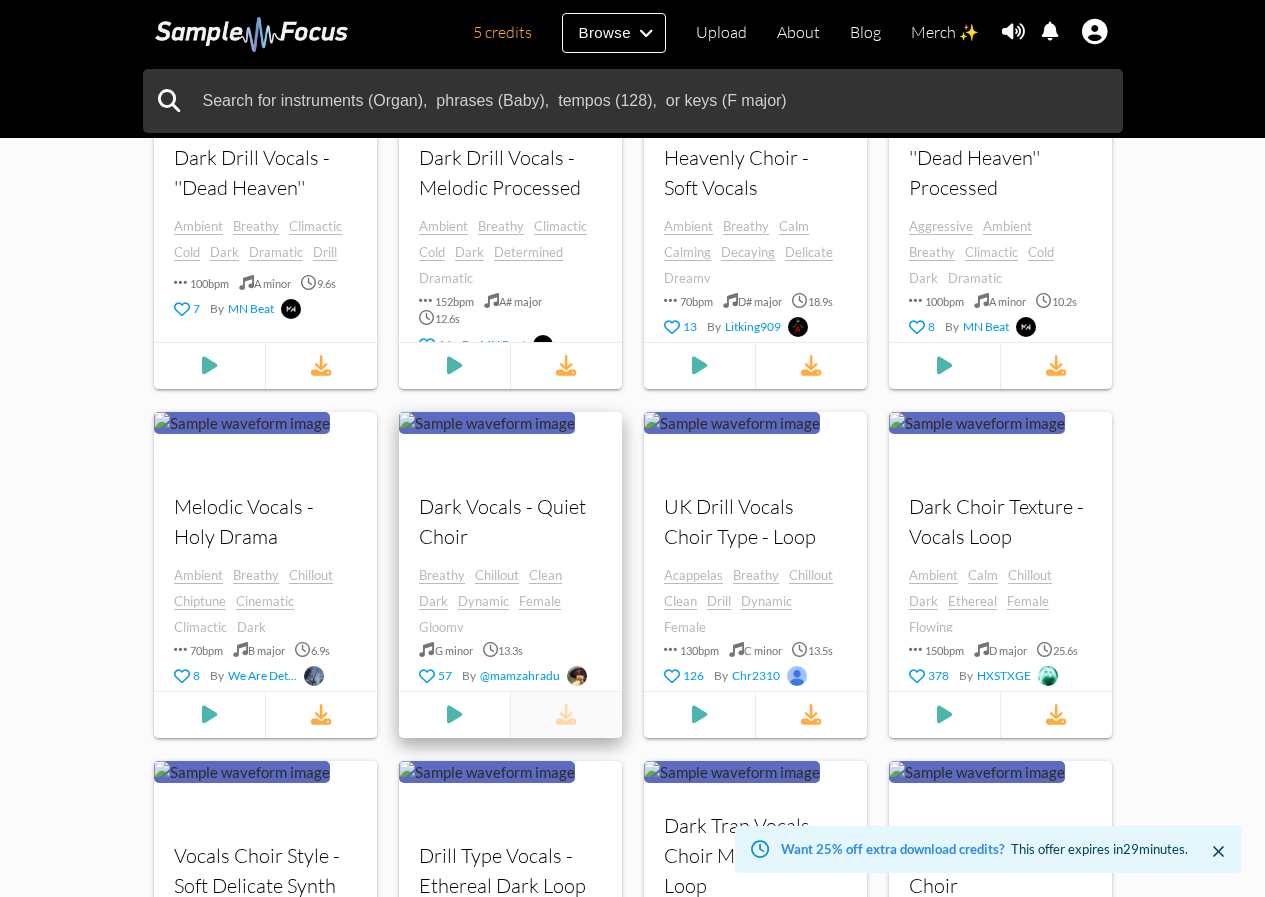 click at bounding box center [566, 714] 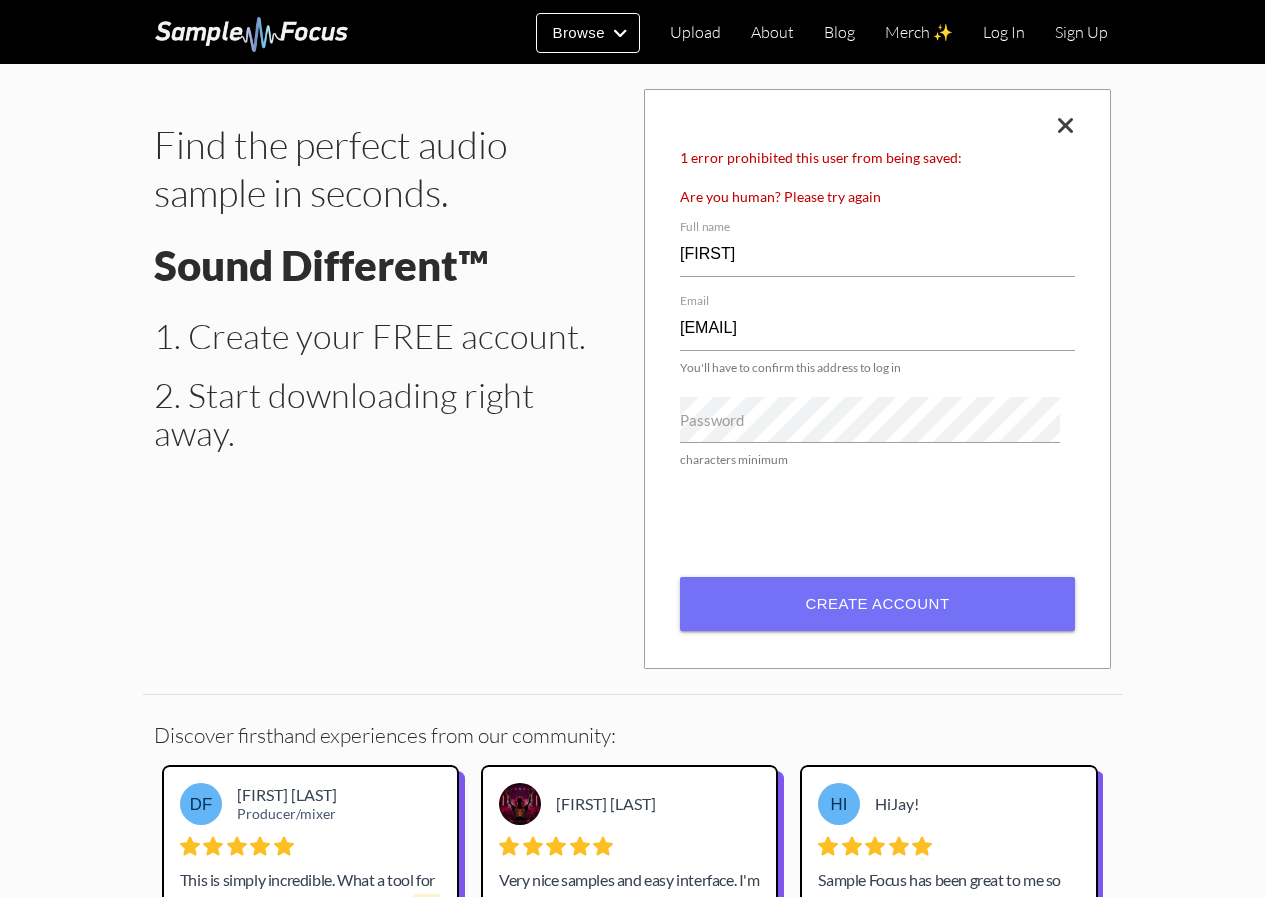 scroll, scrollTop: 0, scrollLeft: 0, axis: both 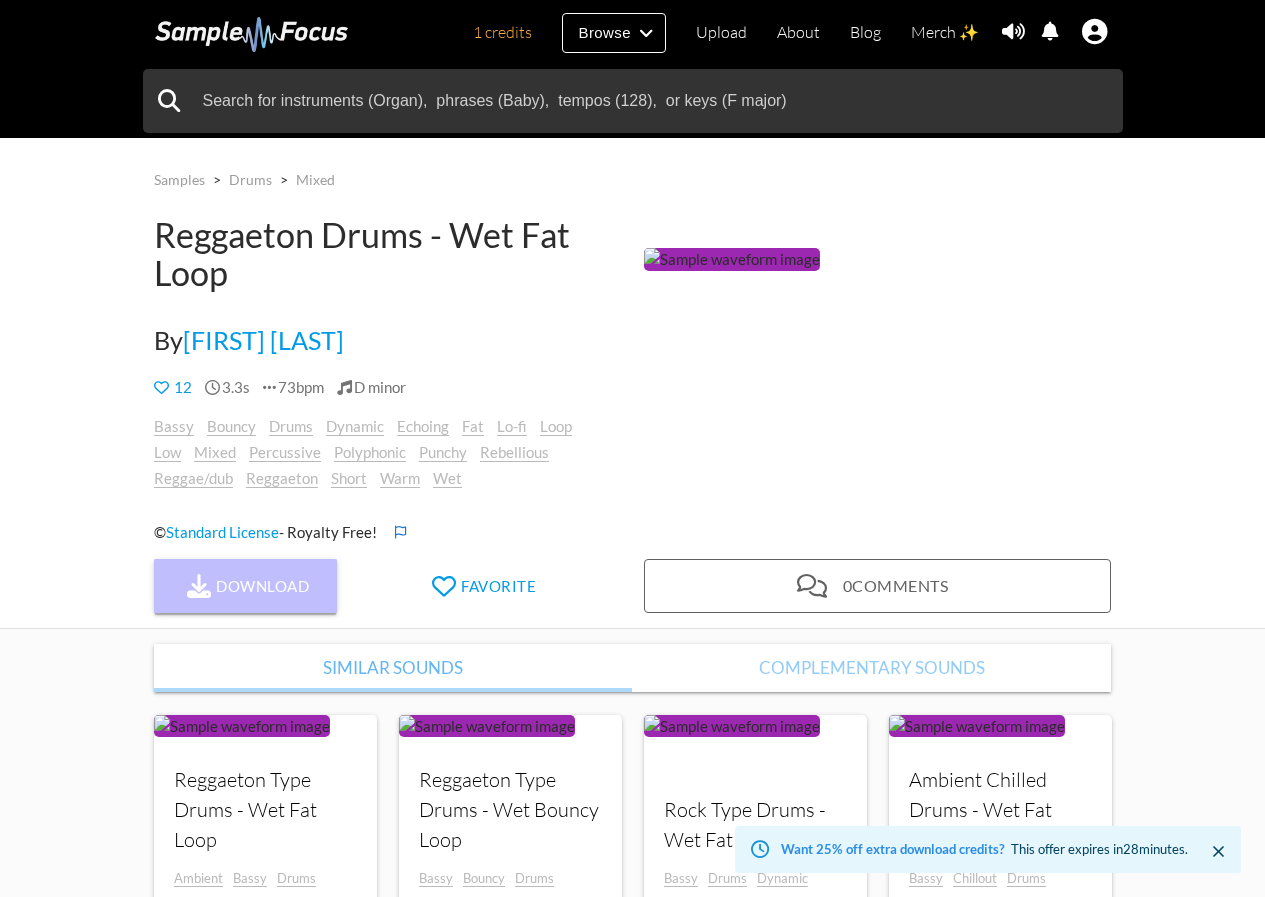 click on "Download" at bounding box center (246, 586) 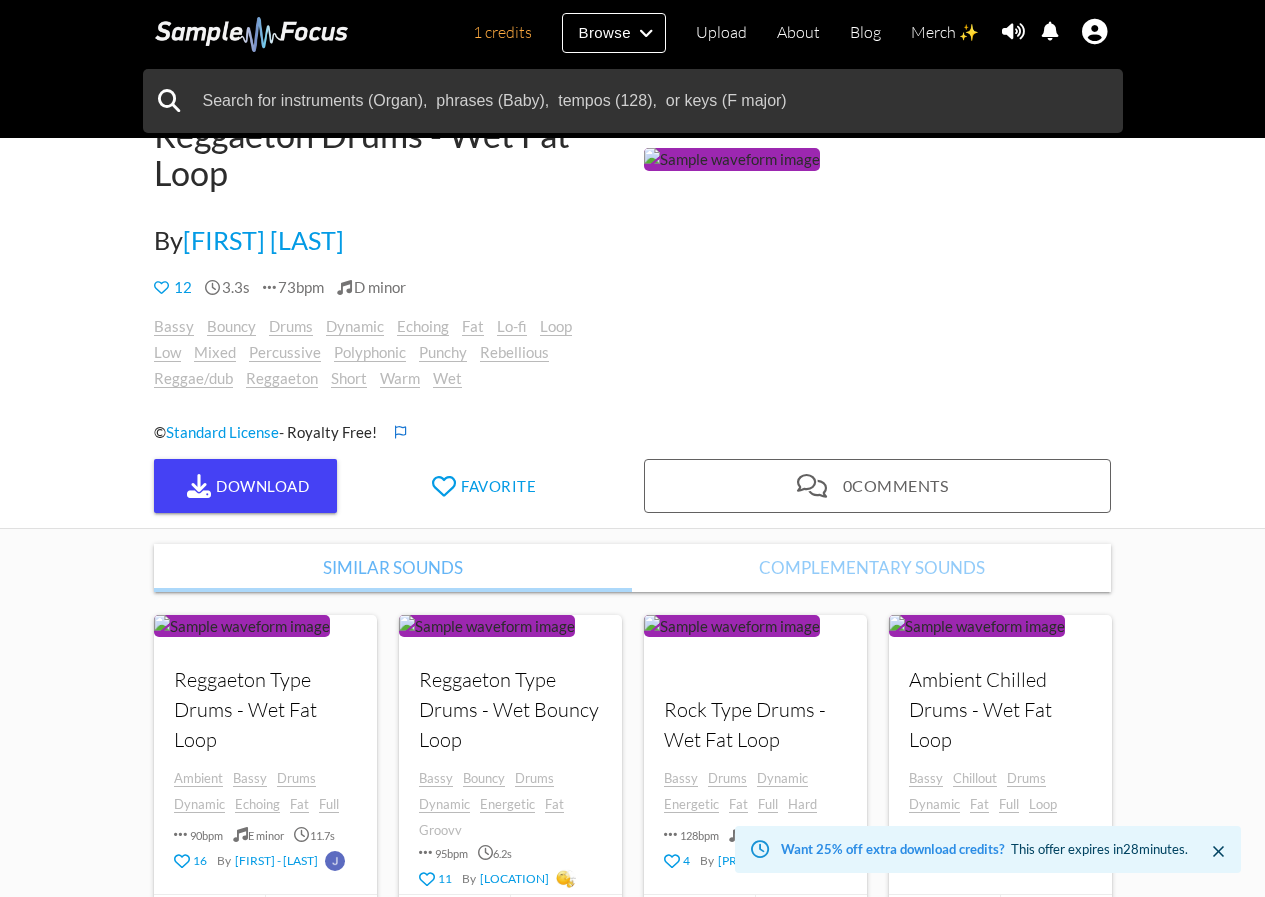 scroll, scrollTop: 0, scrollLeft: 0, axis: both 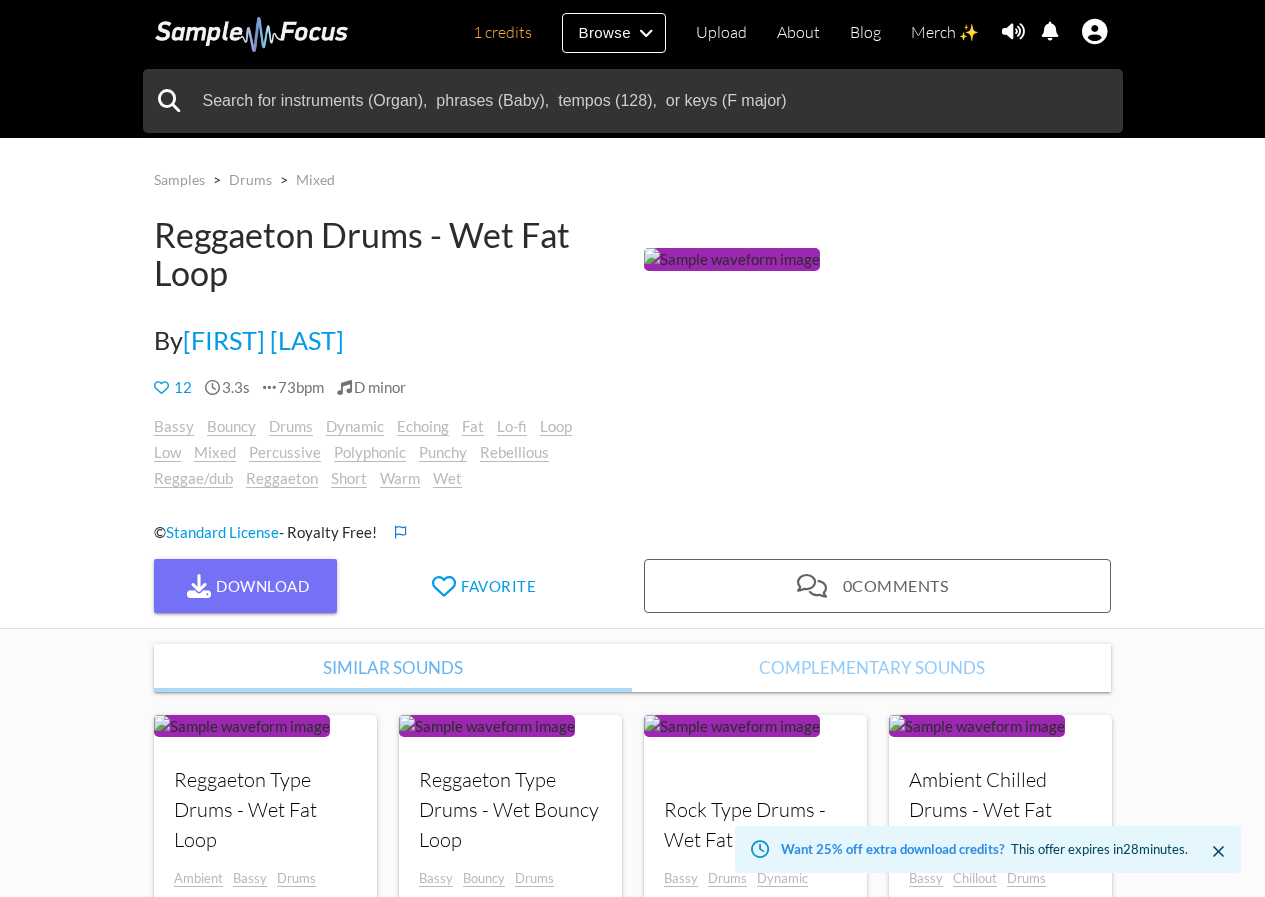 click at bounding box center (252, 34) 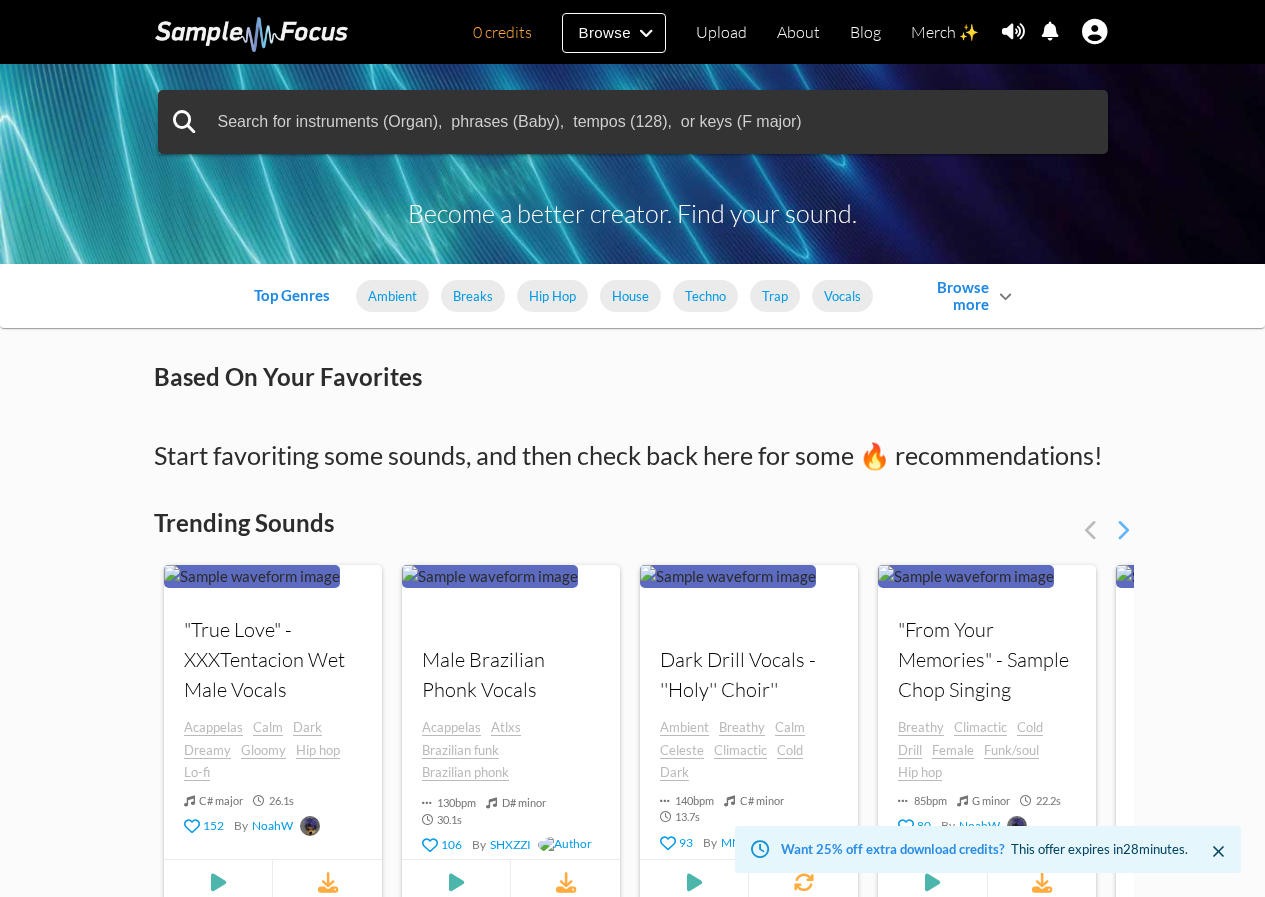 scroll, scrollTop: 300, scrollLeft: 0, axis: vertical 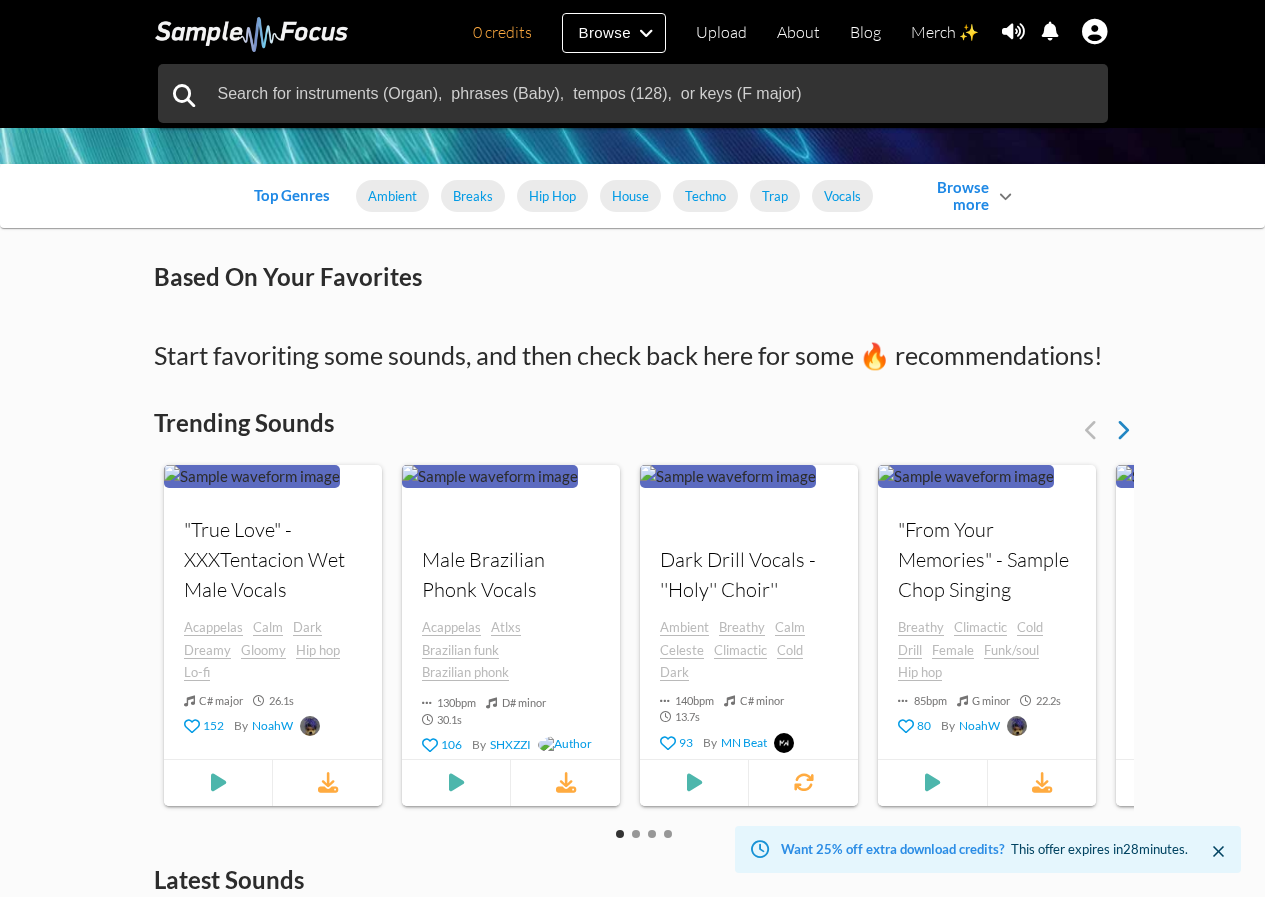 click at bounding box center (1122, 430) 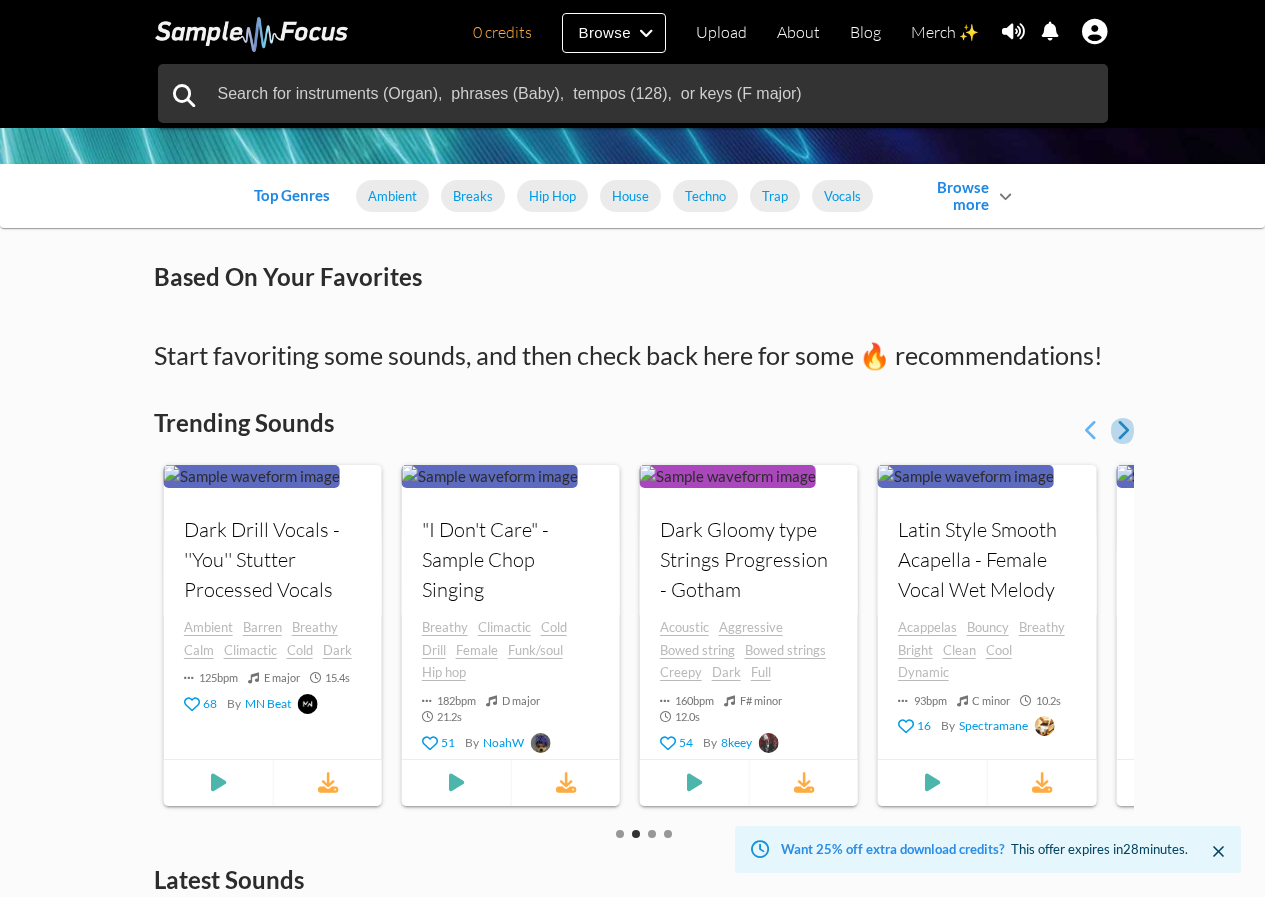 click at bounding box center [1122, 430] 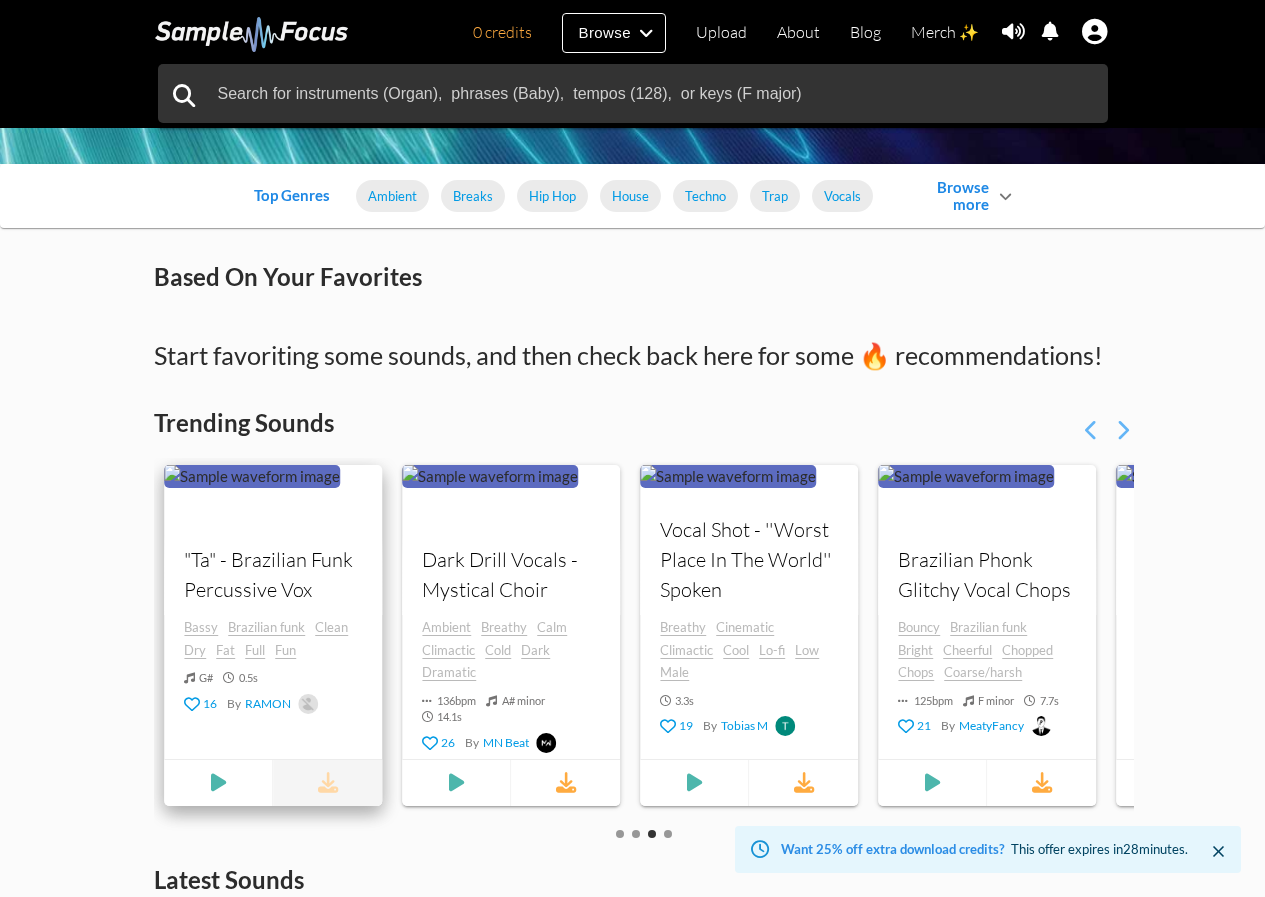 click at bounding box center [328, 783] 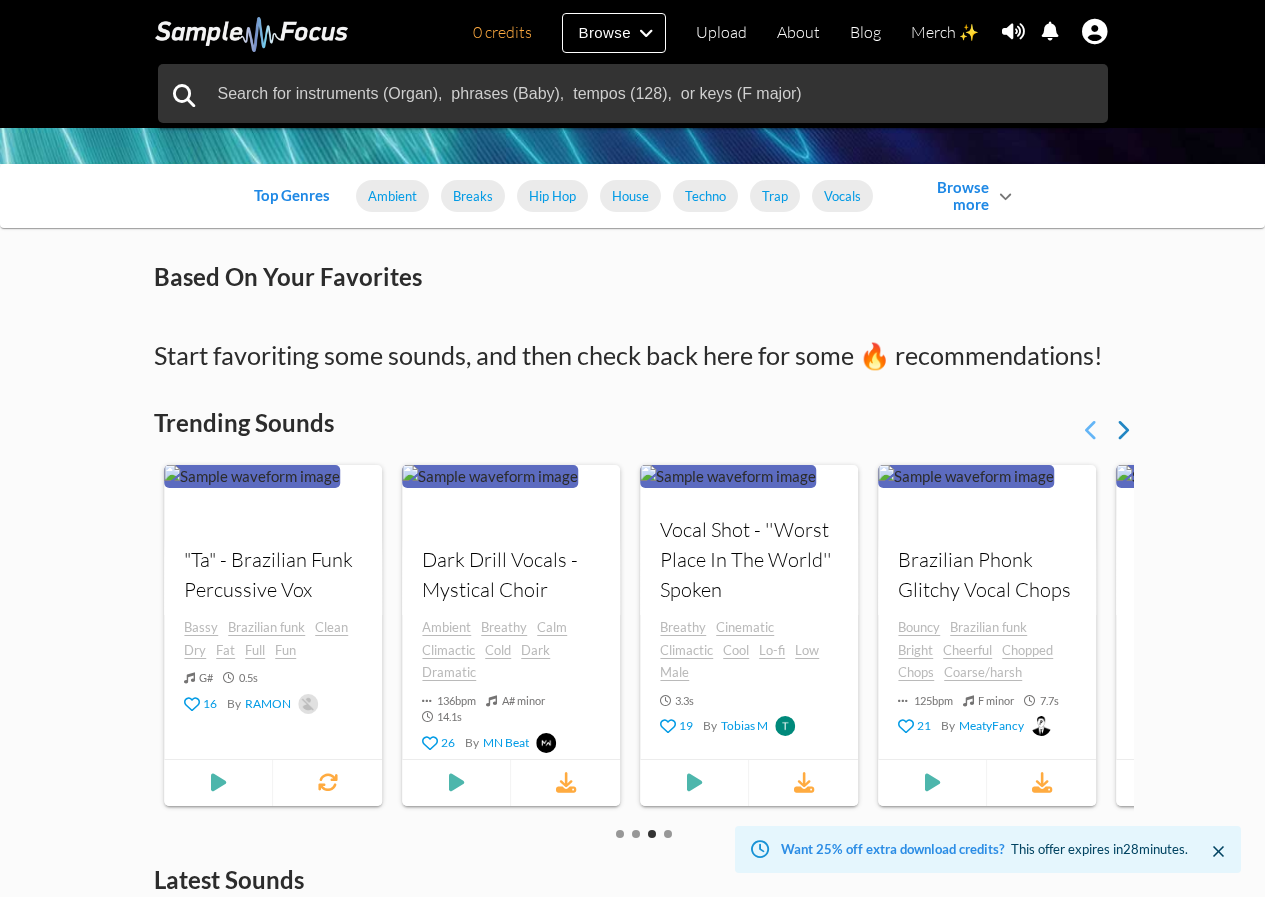 click at bounding box center [1122, 430] 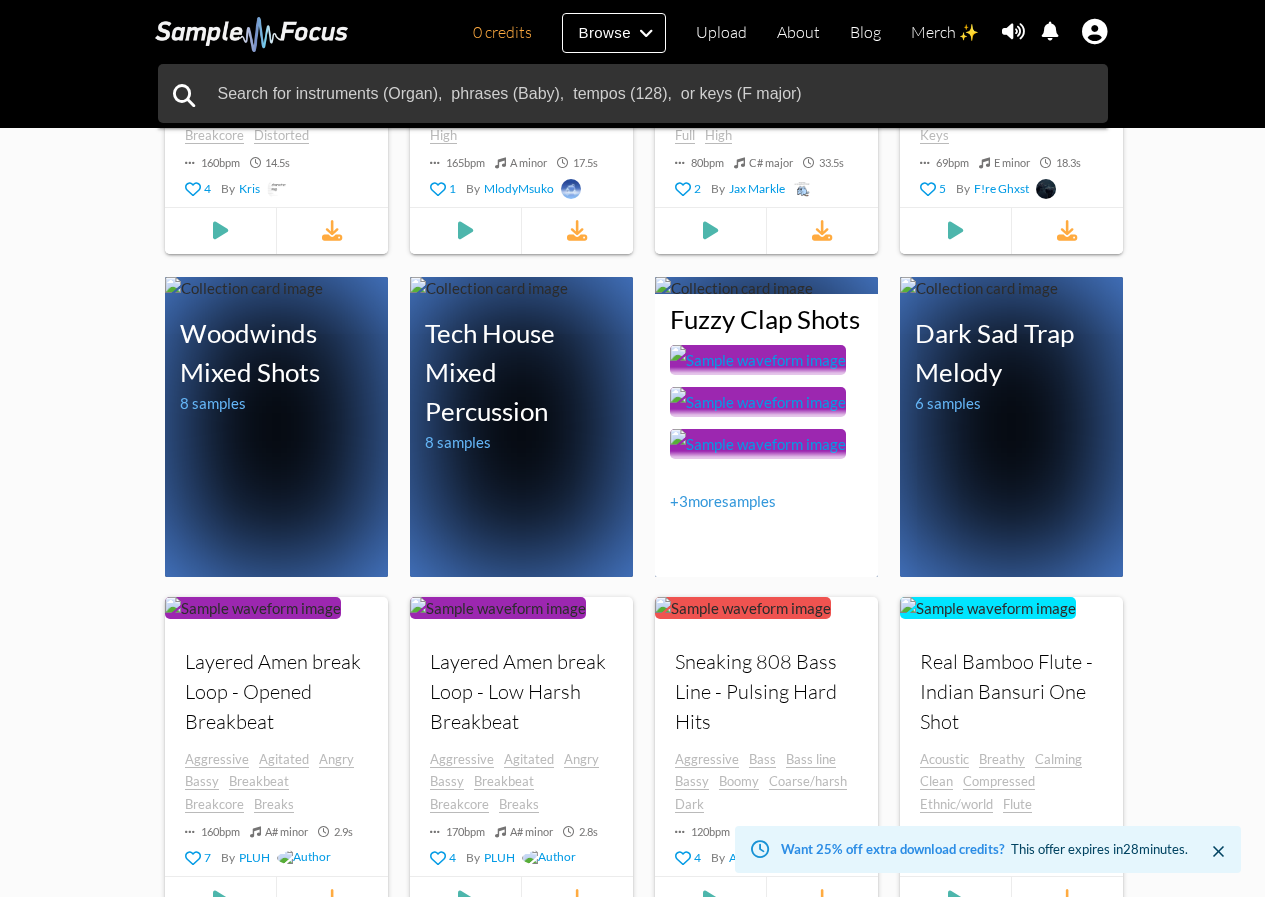 scroll, scrollTop: 1144, scrollLeft: 0, axis: vertical 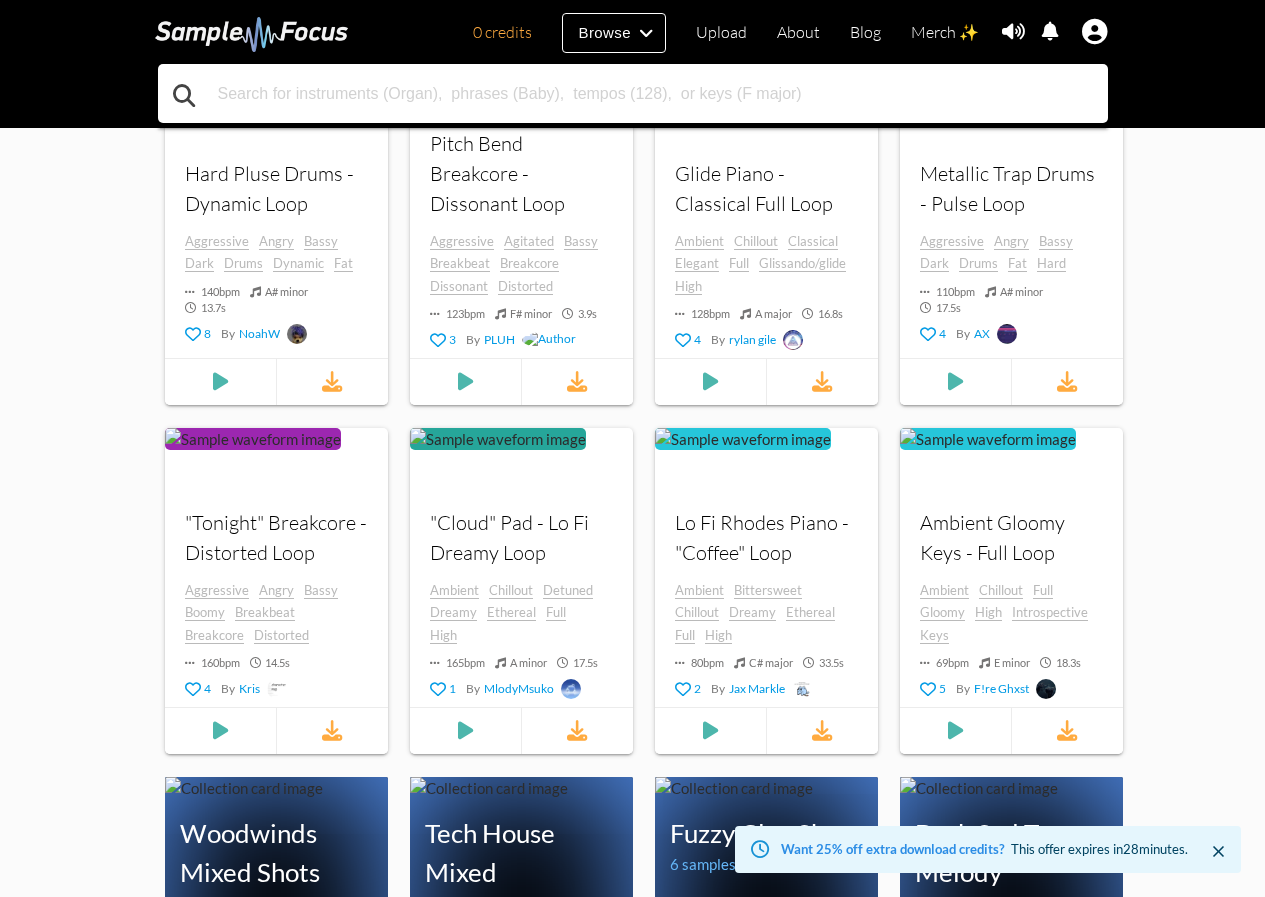 click at bounding box center (633, 93) 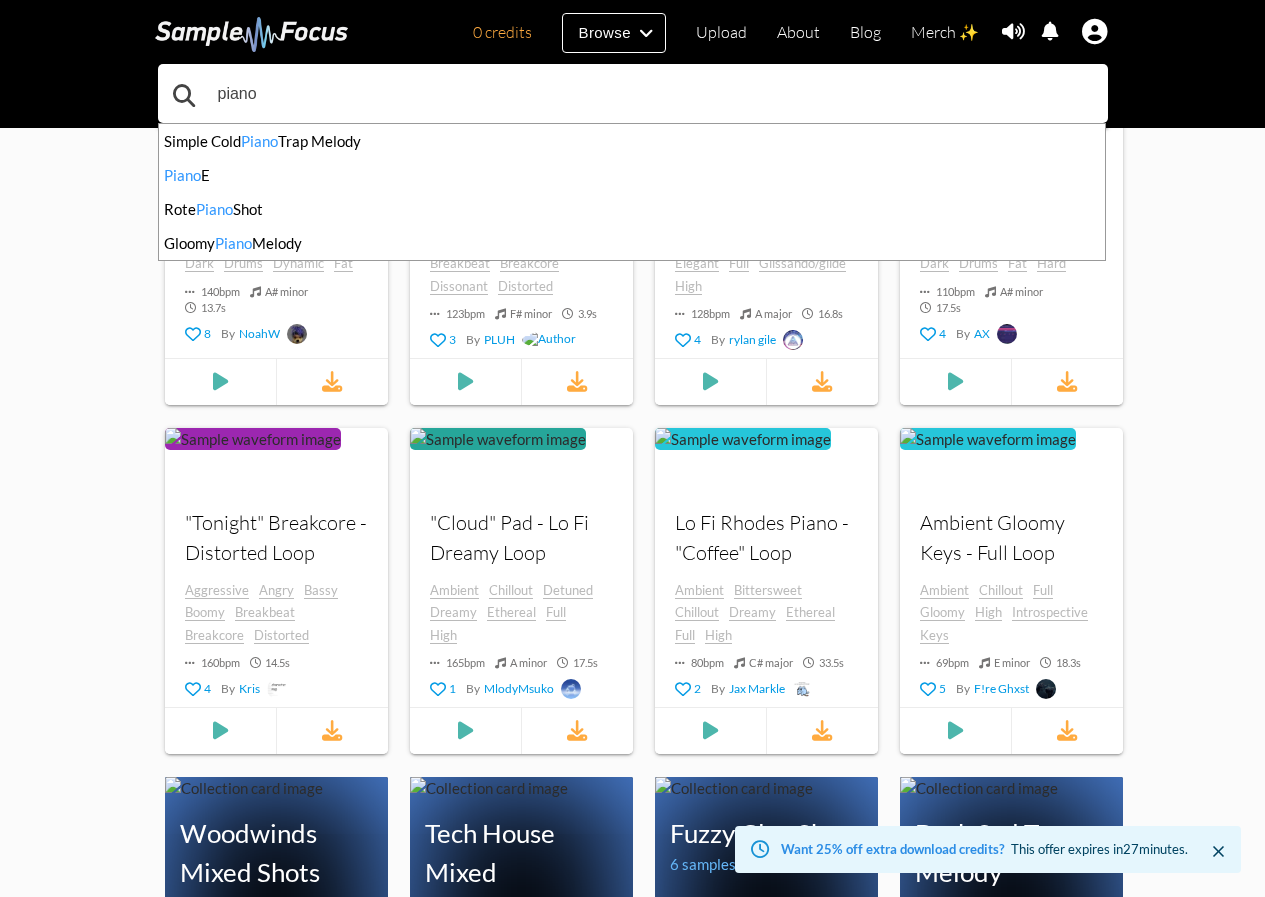 type on "piano" 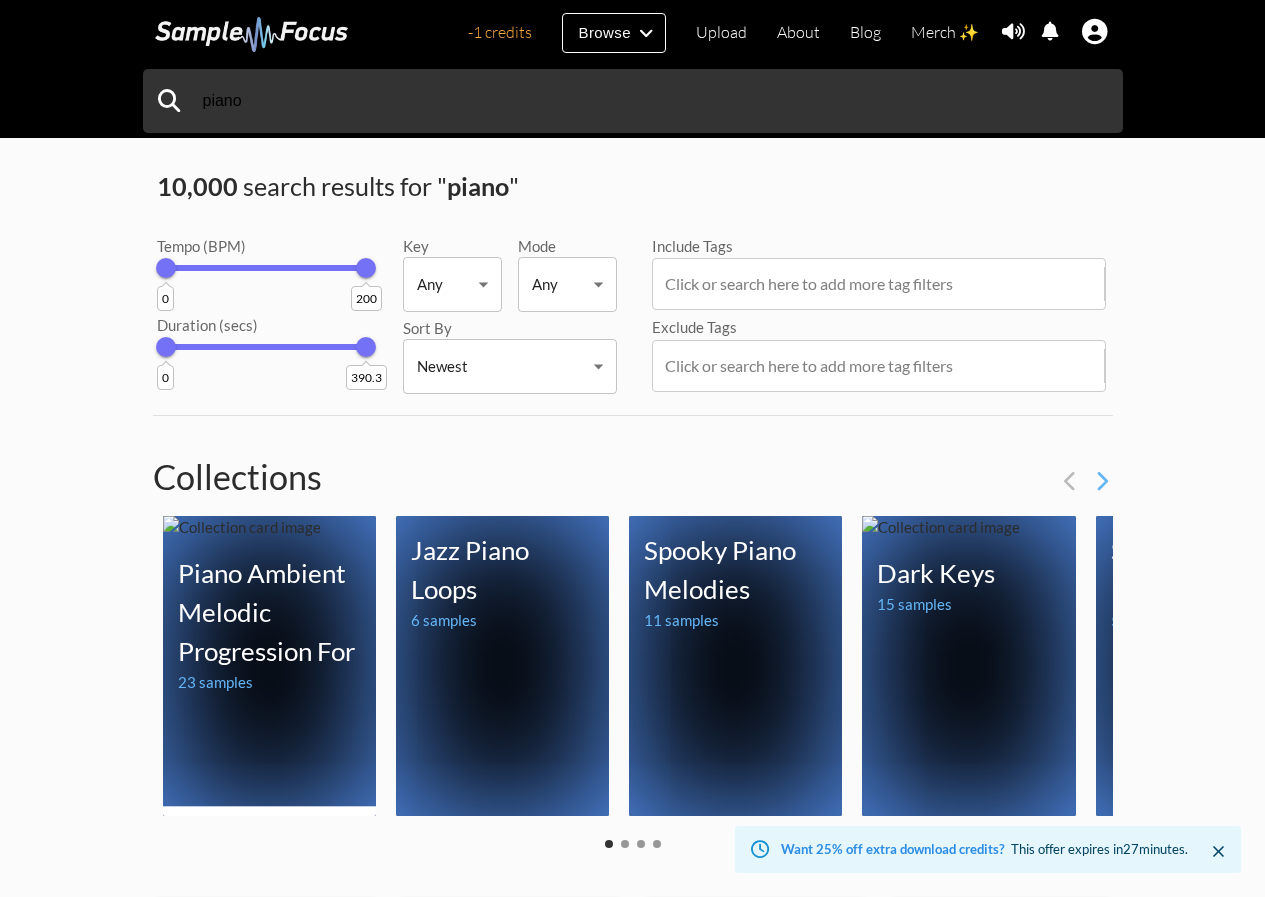 scroll, scrollTop: 300, scrollLeft: 0, axis: vertical 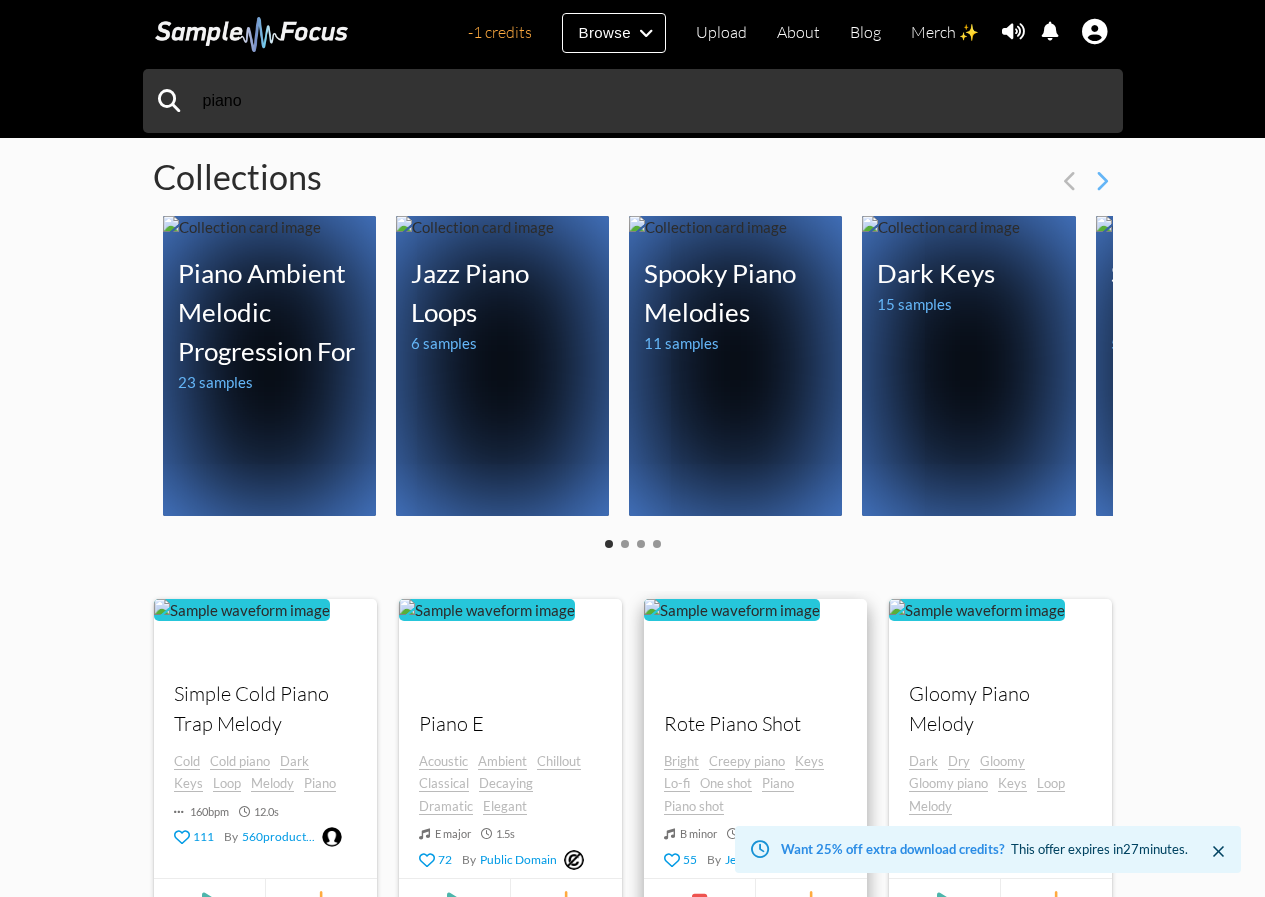 click on "Rote Piano Shot" at bounding box center [265, 674] 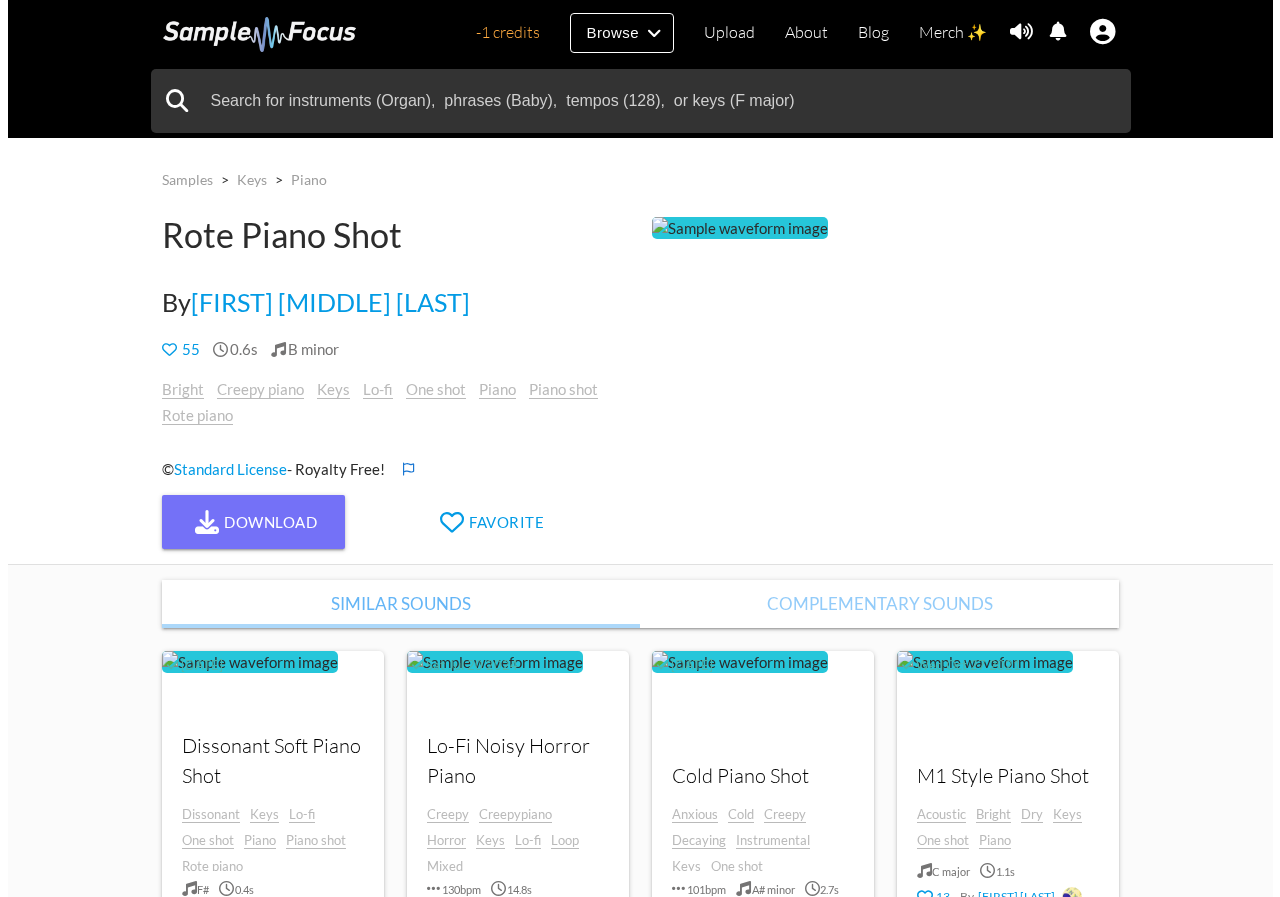 scroll, scrollTop: 0, scrollLeft: 0, axis: both 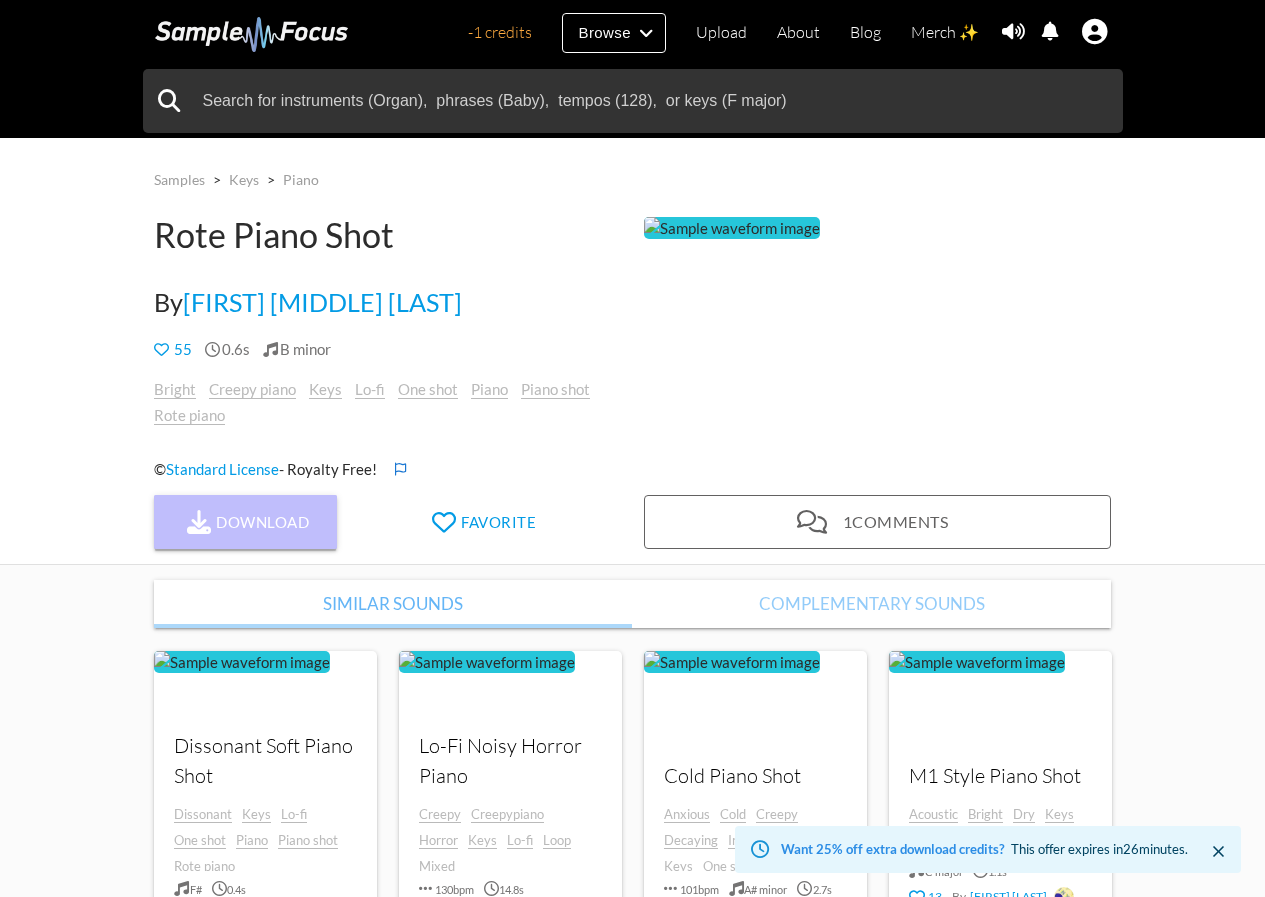 click on "Download" at bounding box center (246, 522) 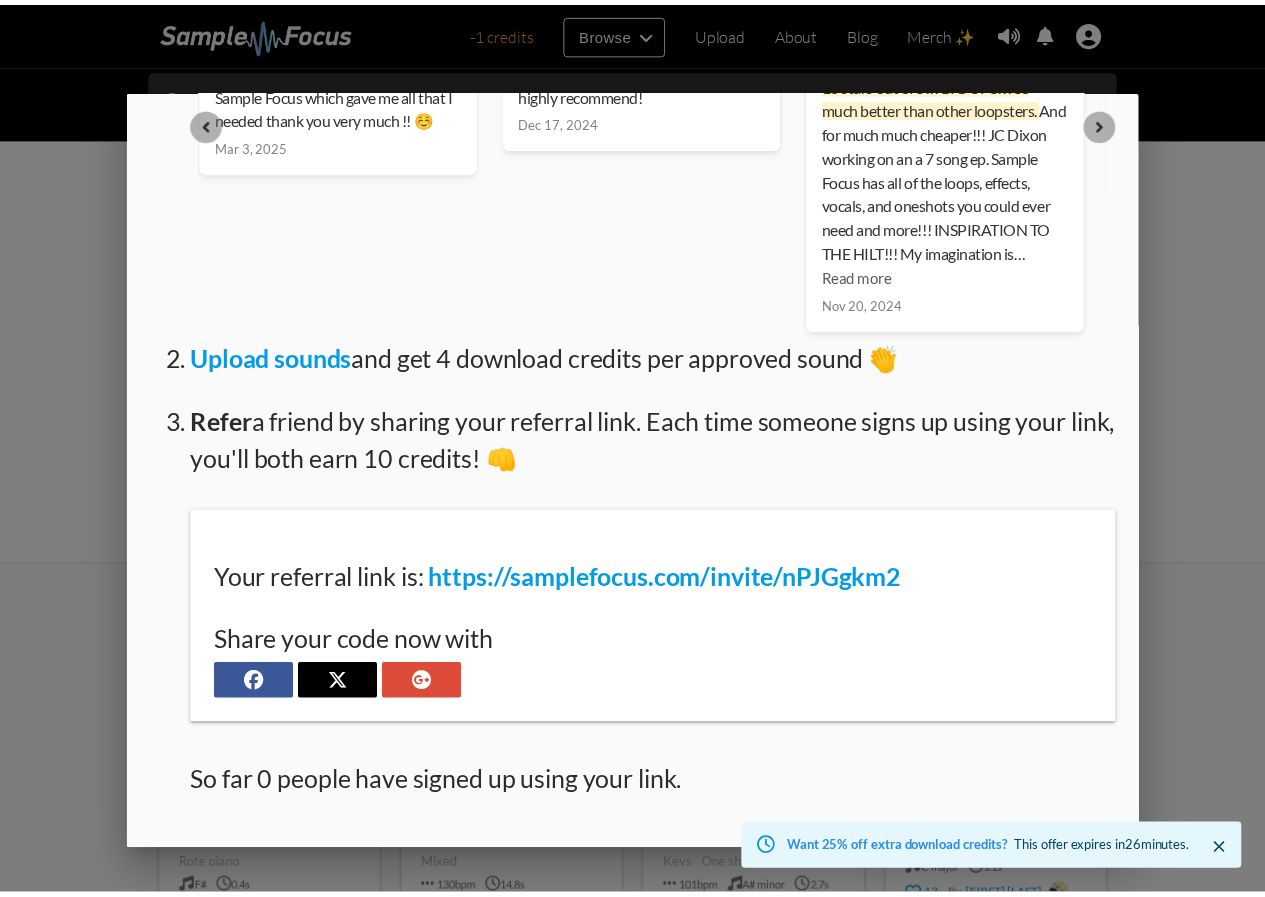 scroll, scrollTop: 0, scrollLeft: 0, axis: both 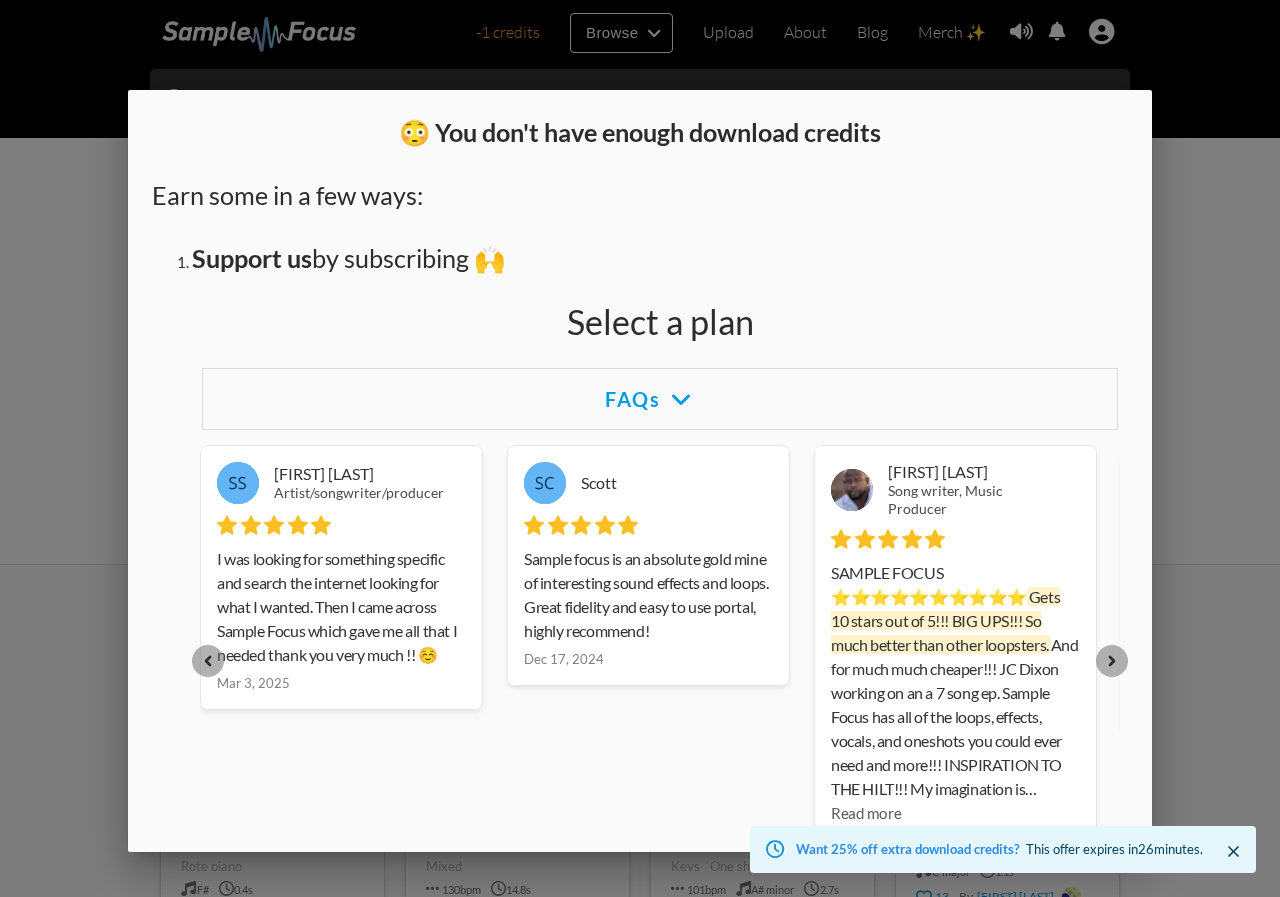 click at bounding box center [640, 336] 